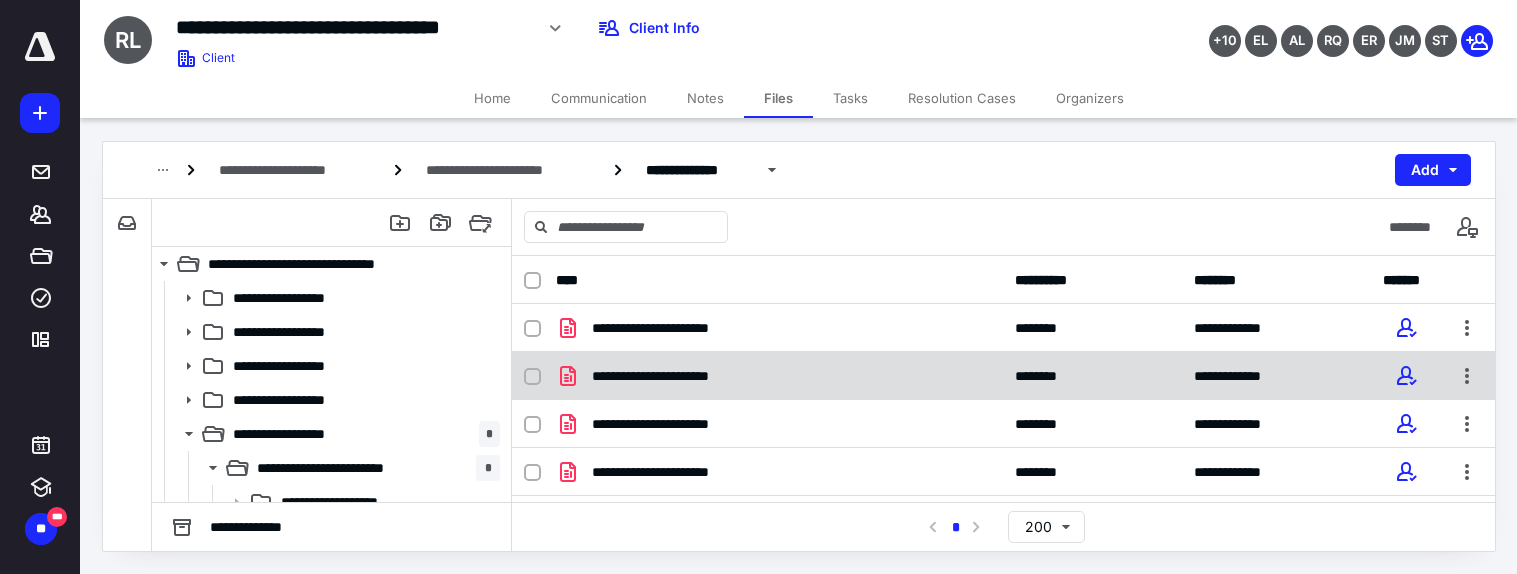 scroll, scrollTop: 0, scrollLeft: 0, axis: both 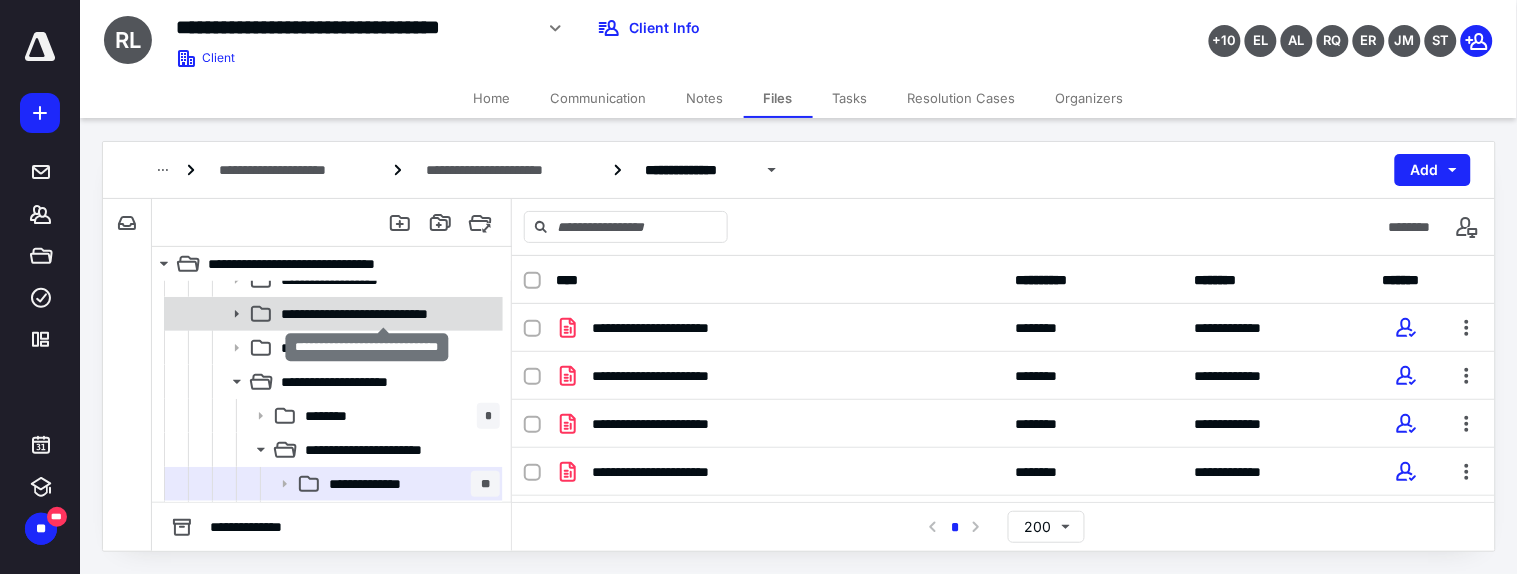 click on "**********" at bounding box center [383, 314] 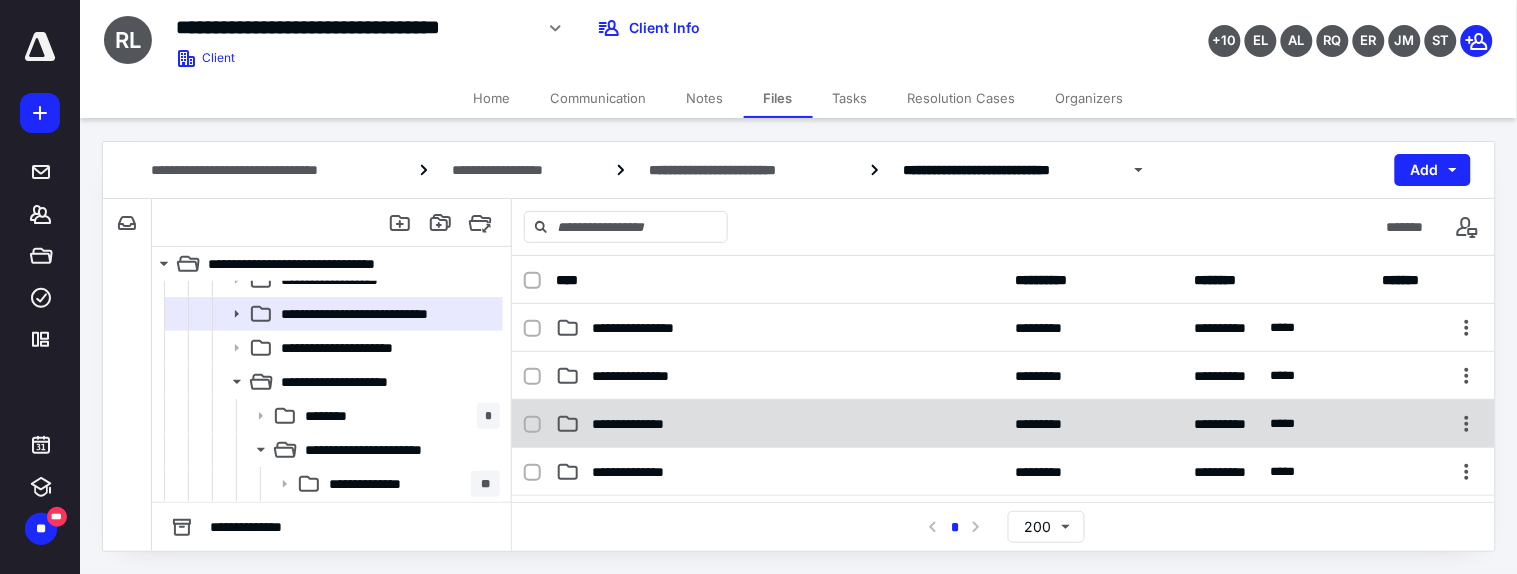 scroll, scrollTop: 111, scrollLeft: 0, axis: vertical 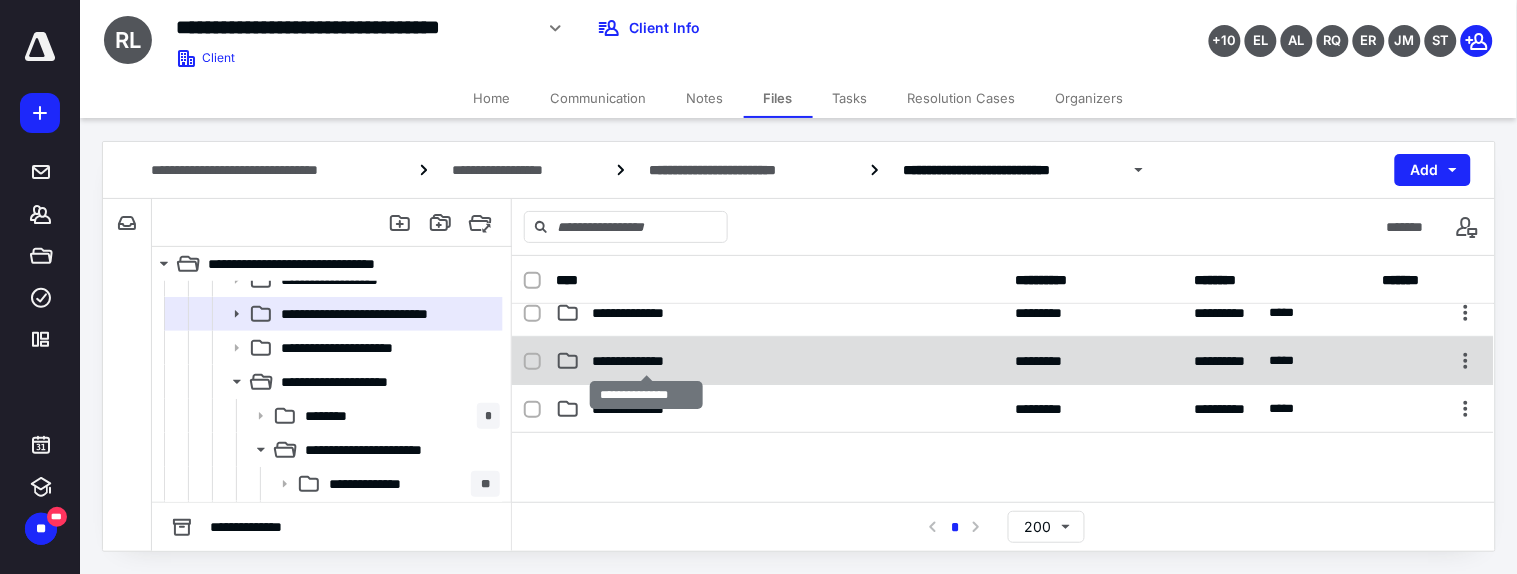 click on "**********" at bounding box center [646, 361] 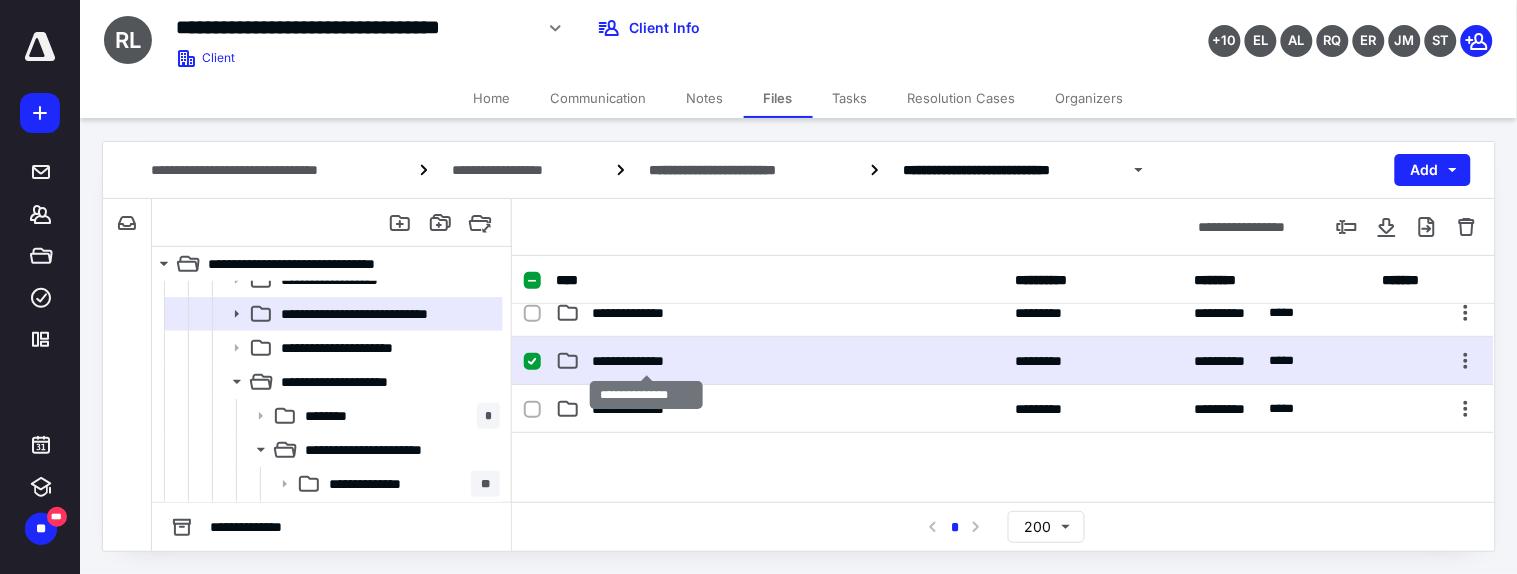 click on "**********" at bounding box center [646, 361] 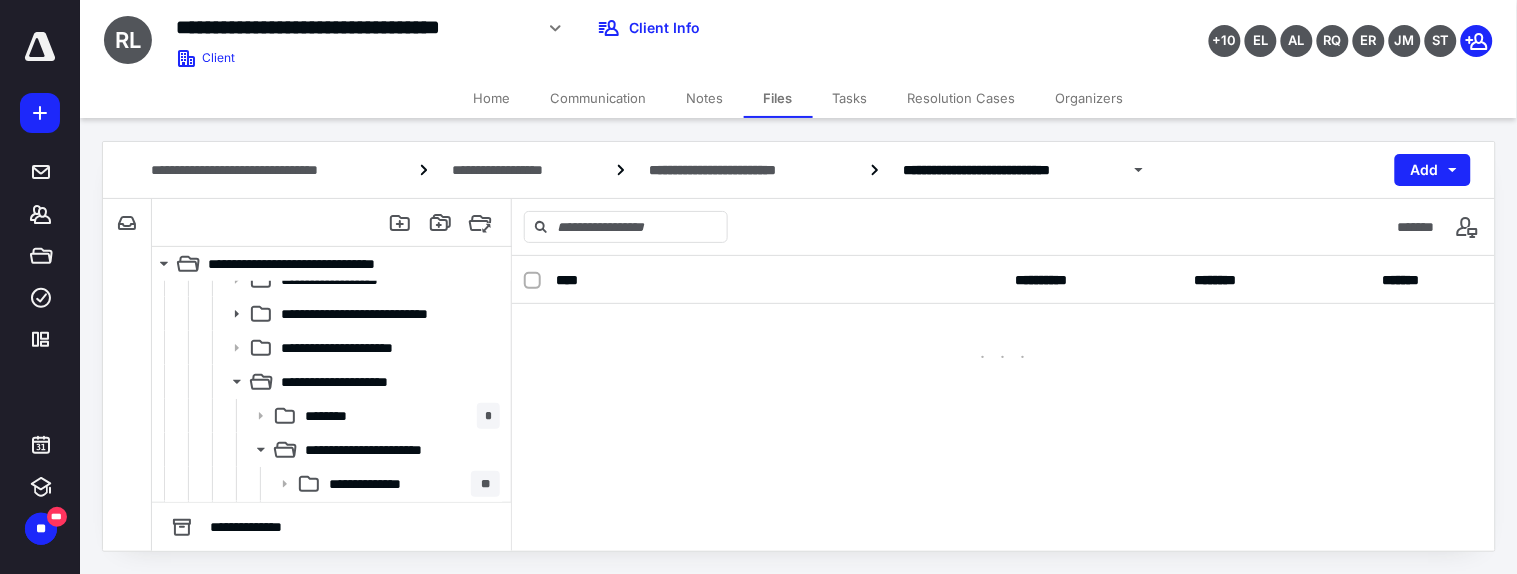 scroll, scrollTop: 0, scrollLeft: 0, axis: both 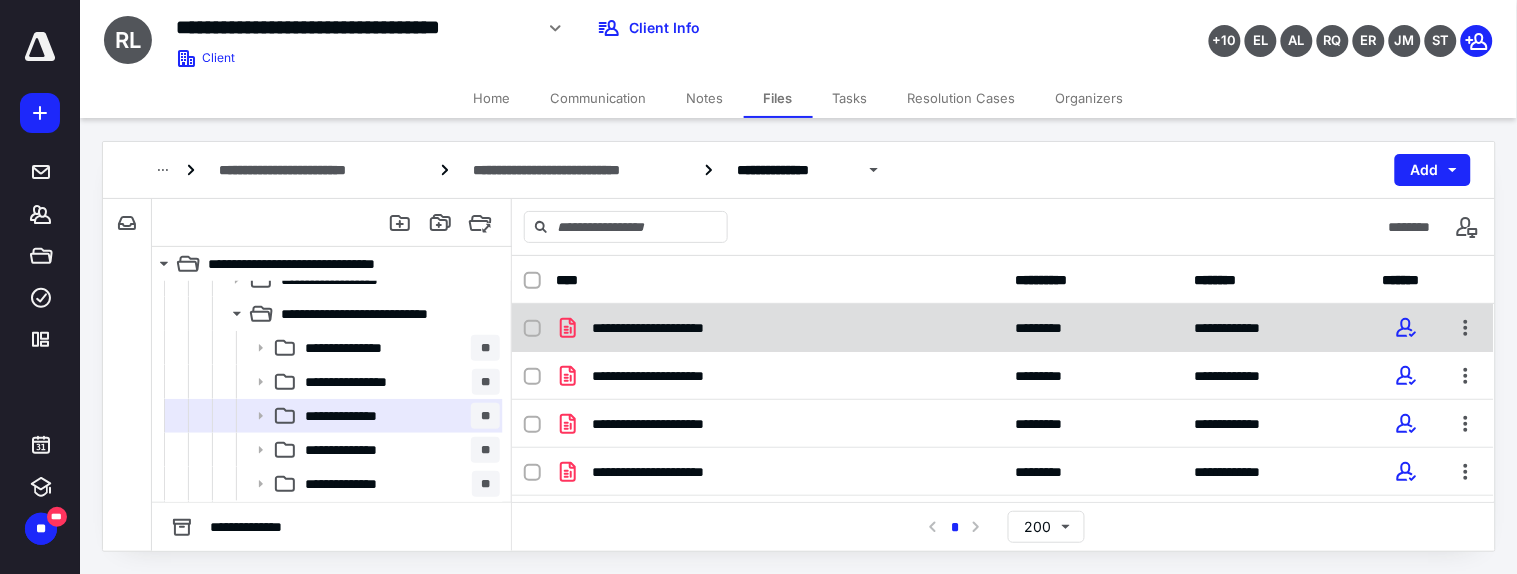 click on "**********" at bounding box center (671, 328) 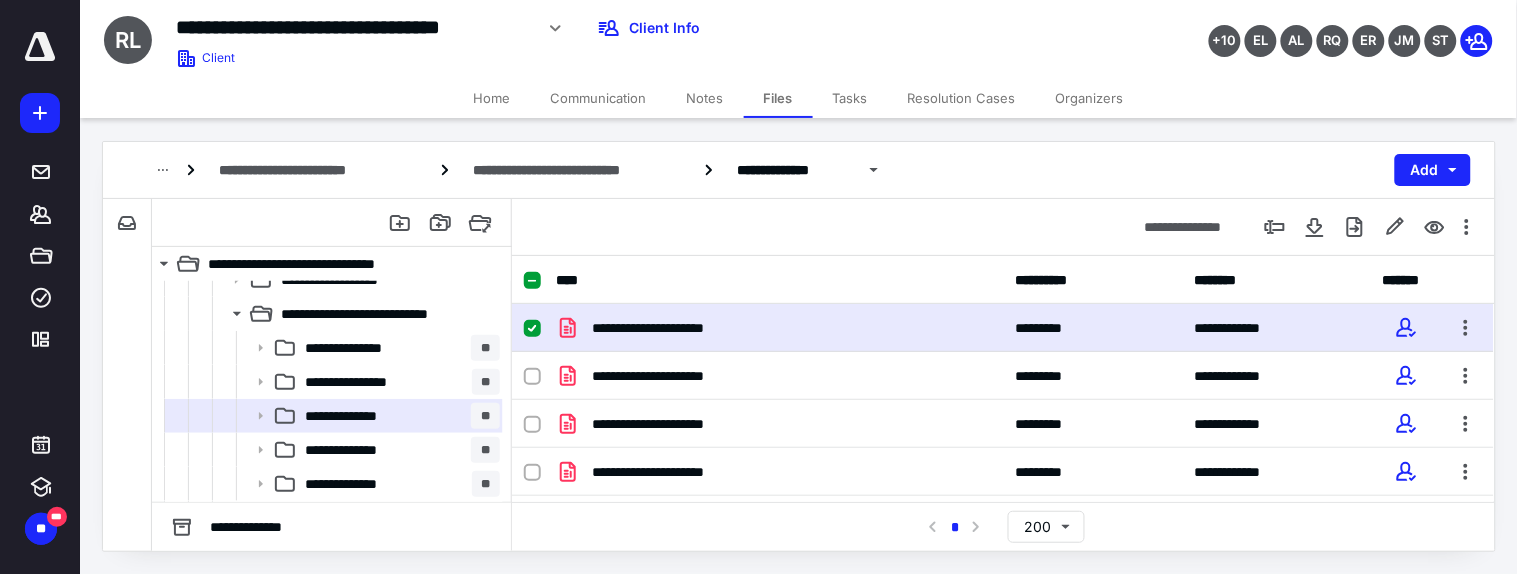 click on "**********" at bounding box center (671, 328) 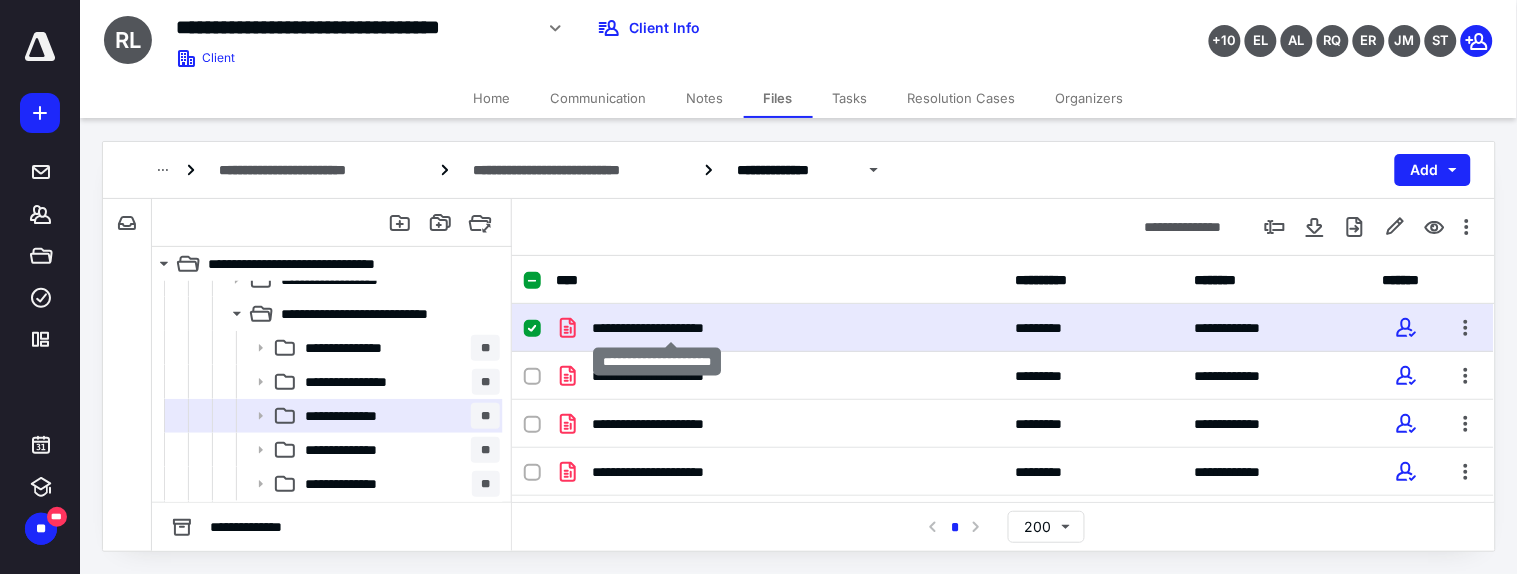 click on "**********" at bounding box center (671, 328) 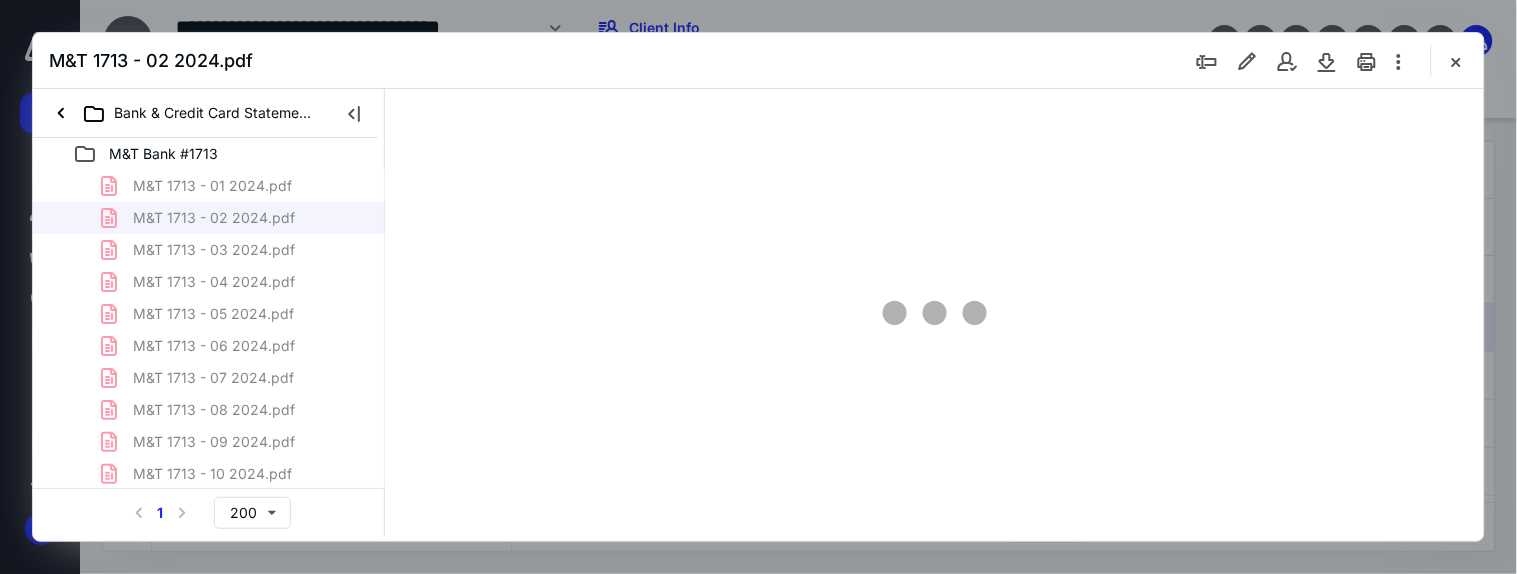 scroll, scrollTop: 222, scrollLeft: 0, axis: vertical 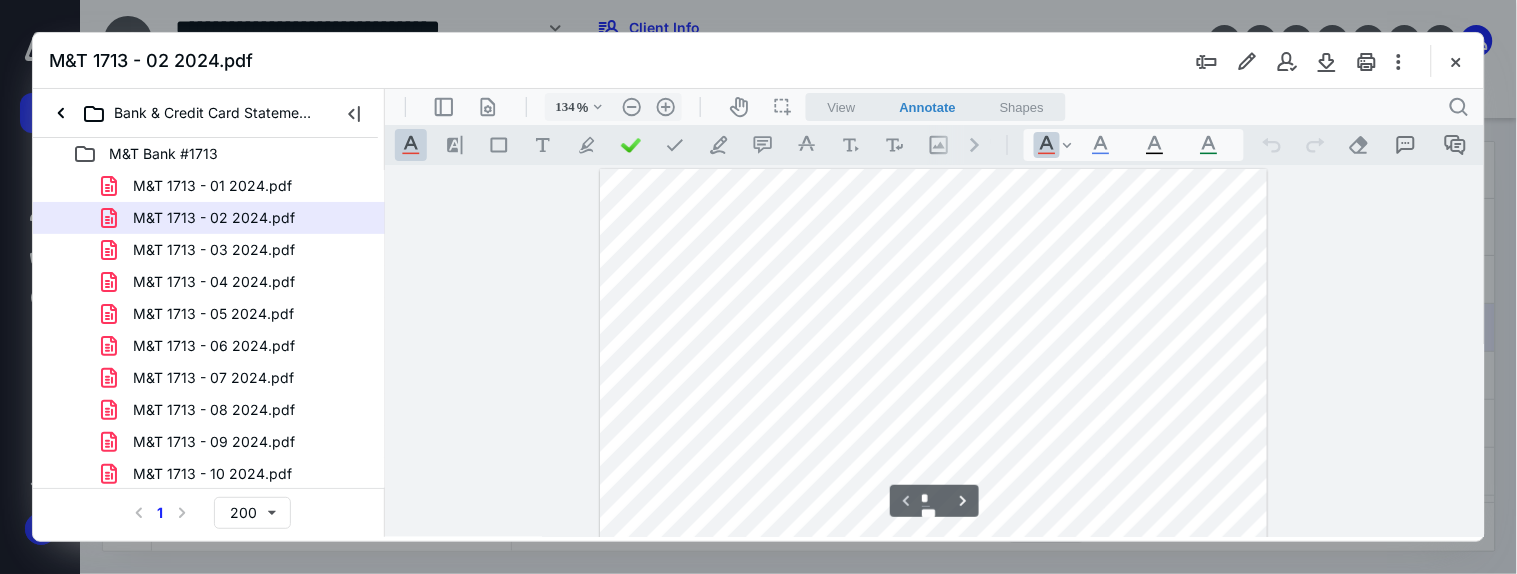 type on "159" 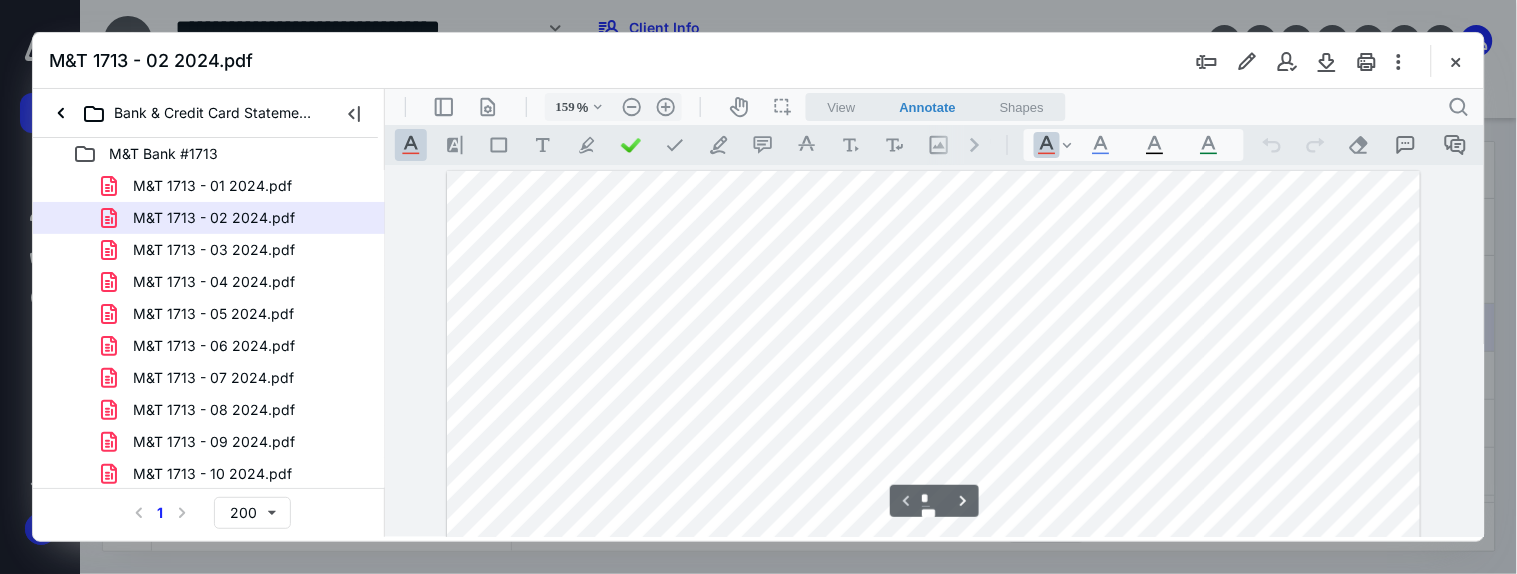 scroll, scrollTop: 64, scrollLeft: 0, axis: vertical 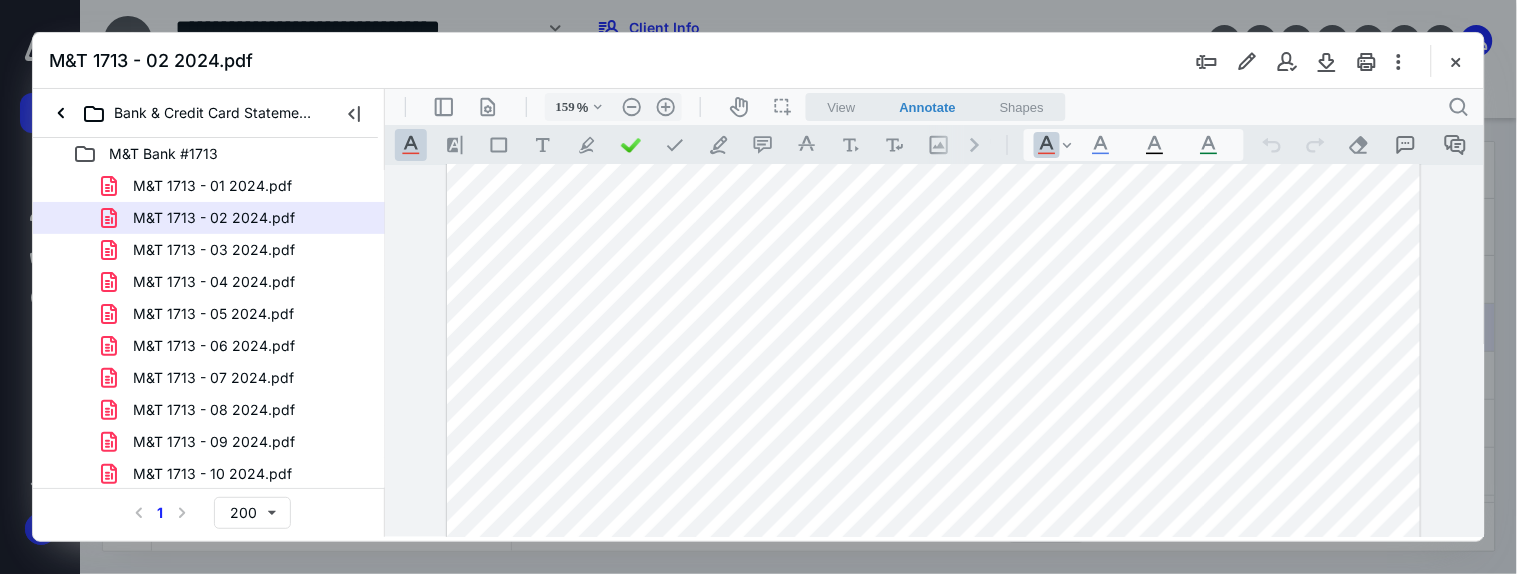 drag, startPoint x: 1121, startPoint y: 293, endPoint x: 1146, endPoint y: 294, distance: 25.019993 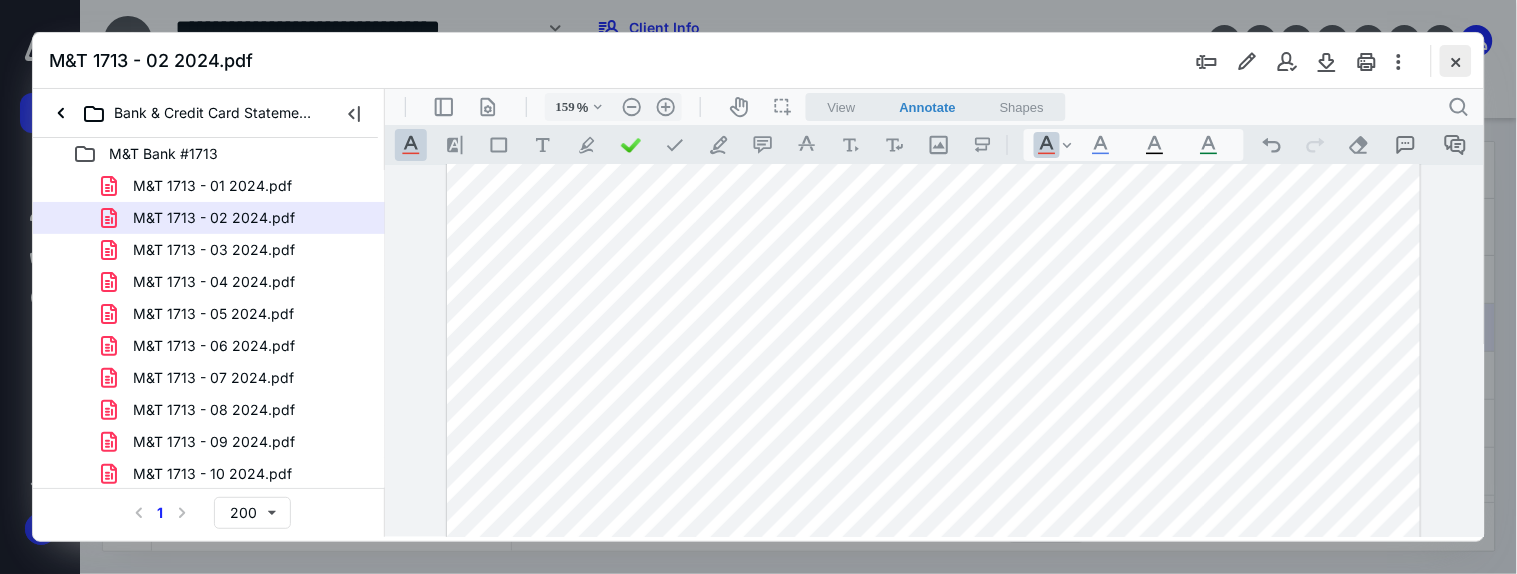 click at bounding box center (1456, 61) 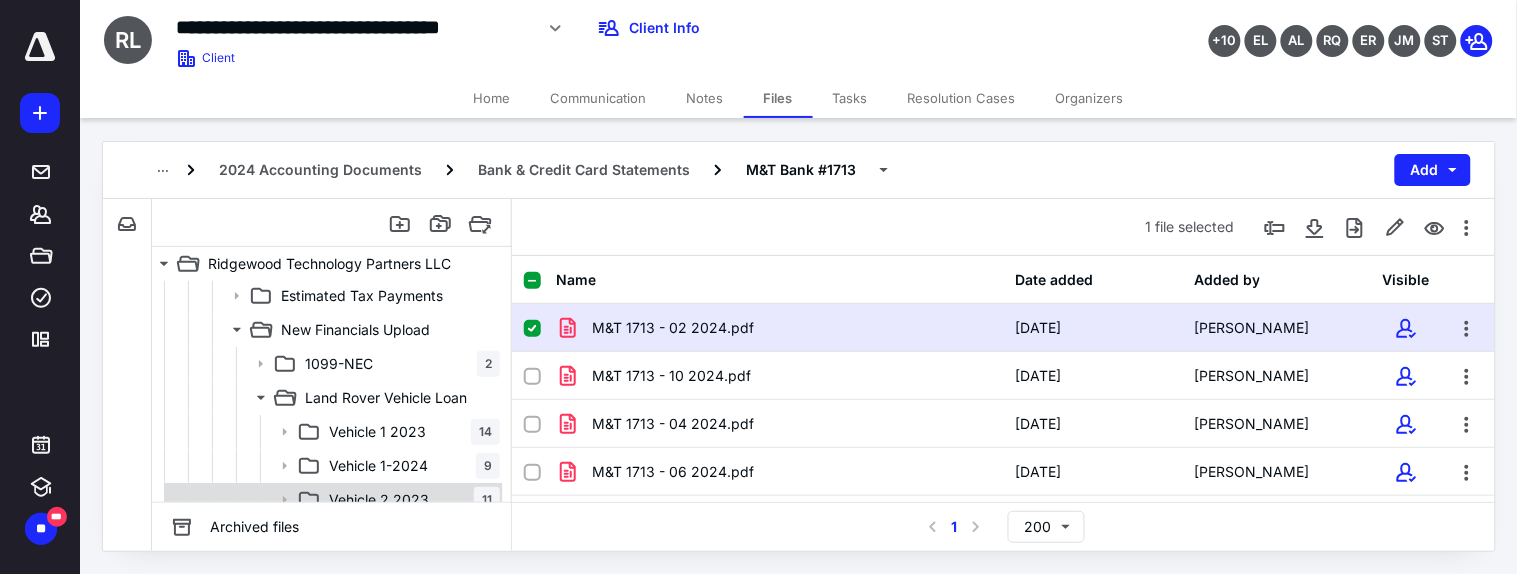 scroll, scrollTop: 555, scrollLeft: 0, axis: vertical 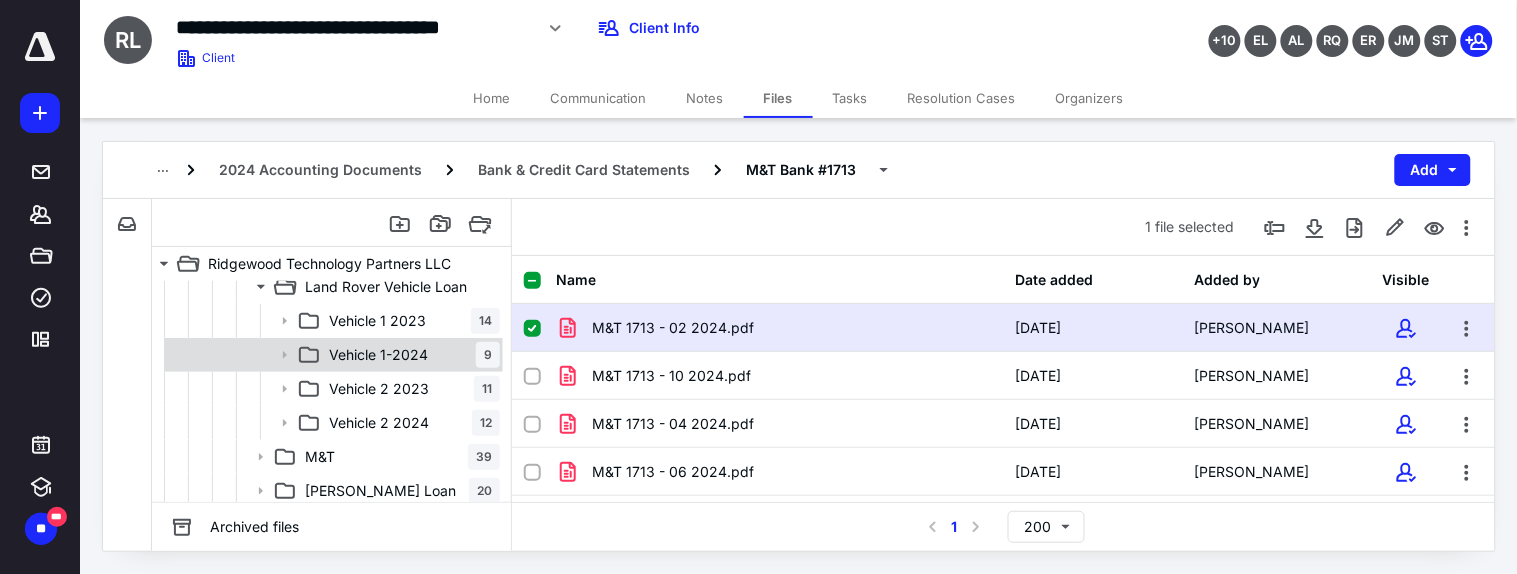 click on "Vehicle 1-2024" at bounding box center [378, 355] 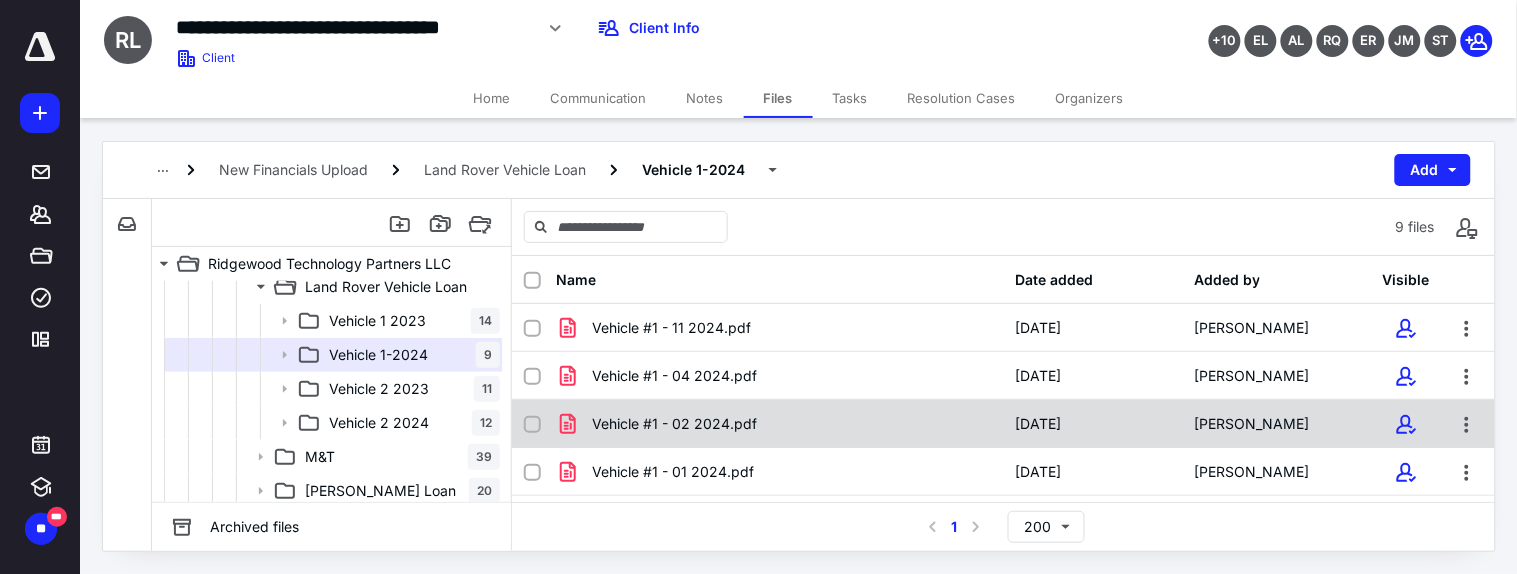 click on "Vehicle #1 - 02 2024.pdf" at bounding box center (674, 424) 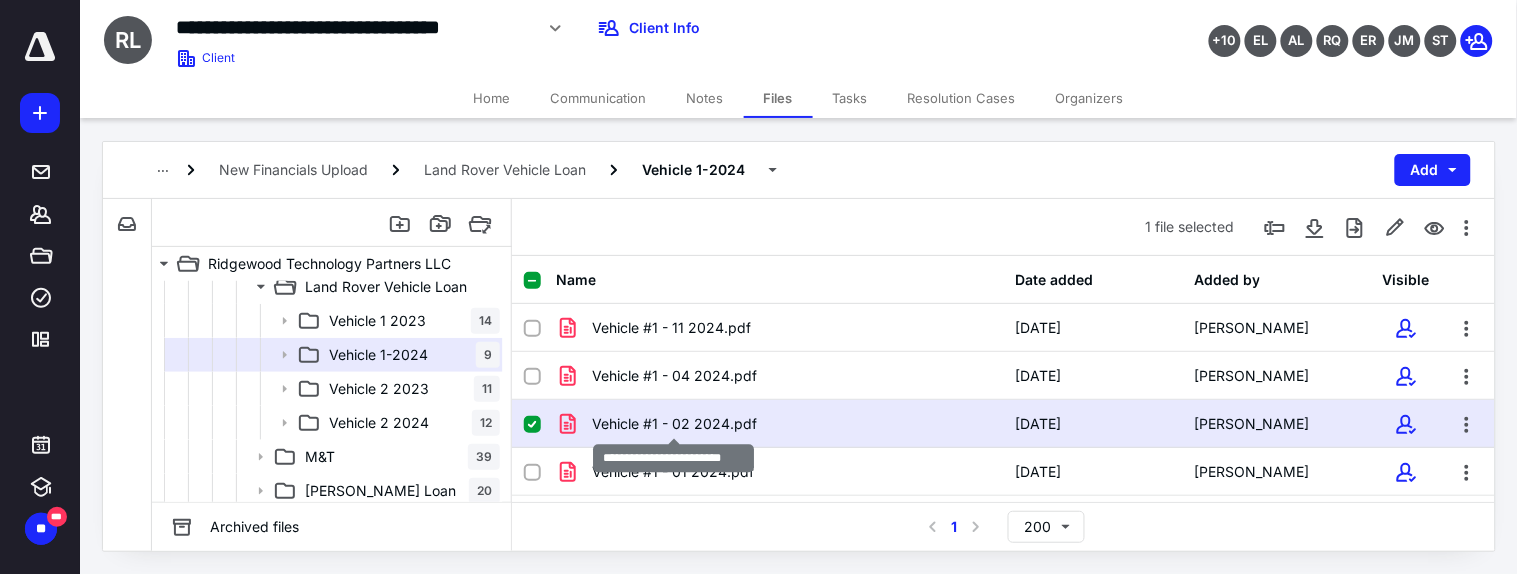 click on "Vehicle #1 - 02 2024.pdf" at bounding box center (674, 424) 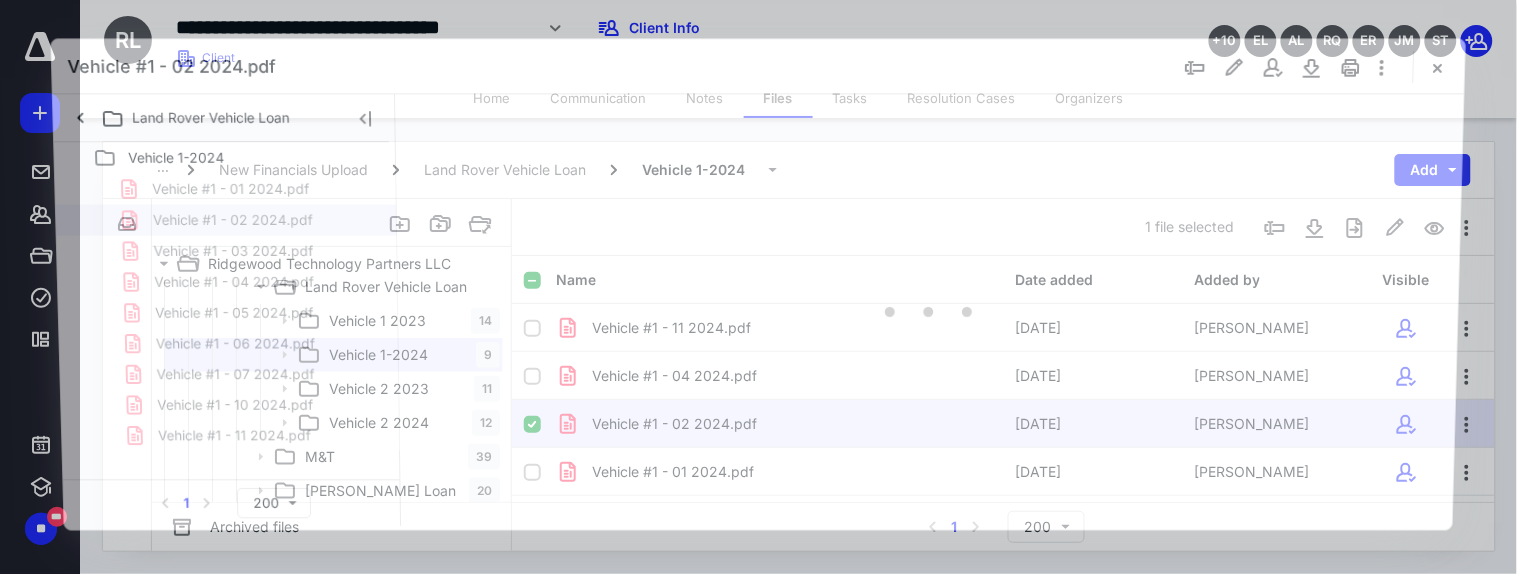 click at bounding box center (929, 310) 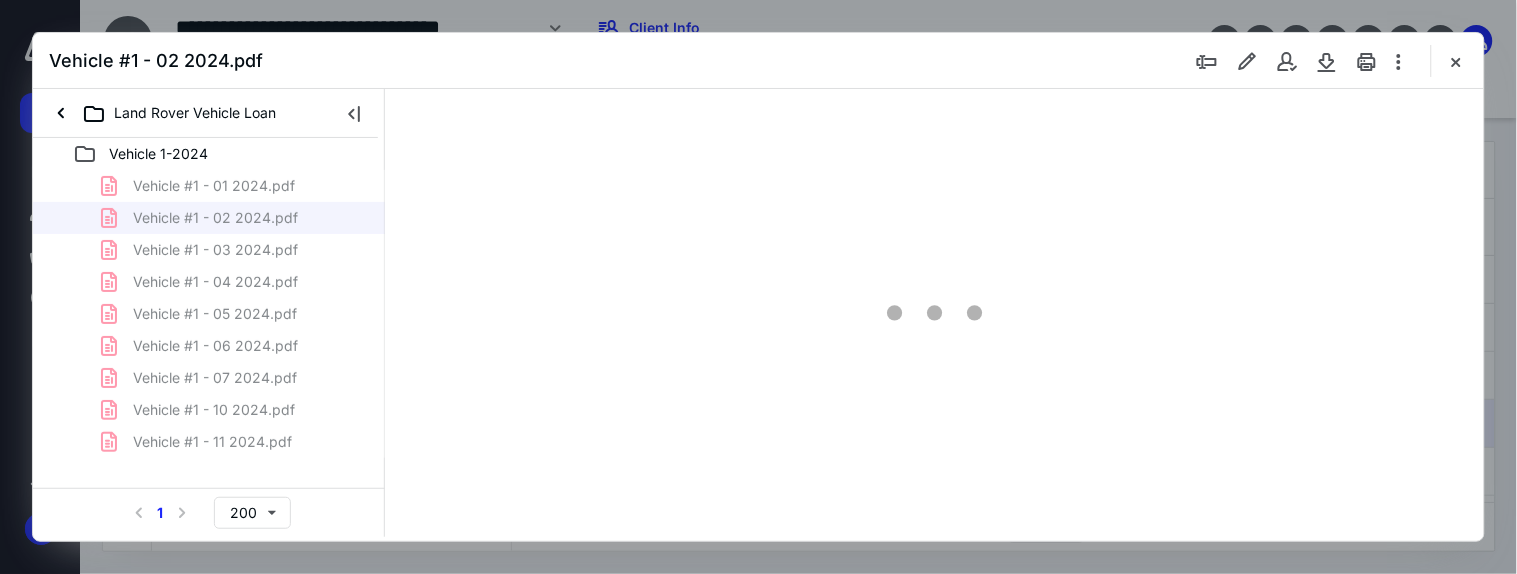 scroll, scrollTop: 0, scrollLeft: 0, axis: both 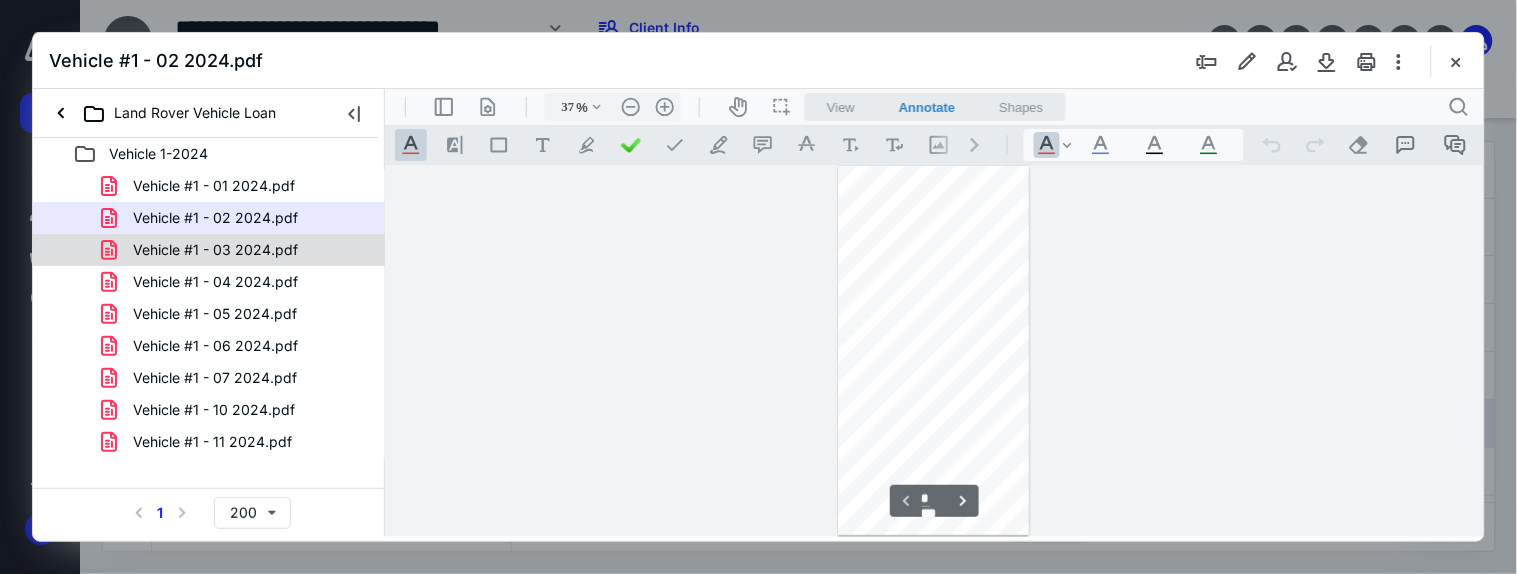 click on "Vehicle #1 - 03 2024.pdf" at bounding box center (215, 250) 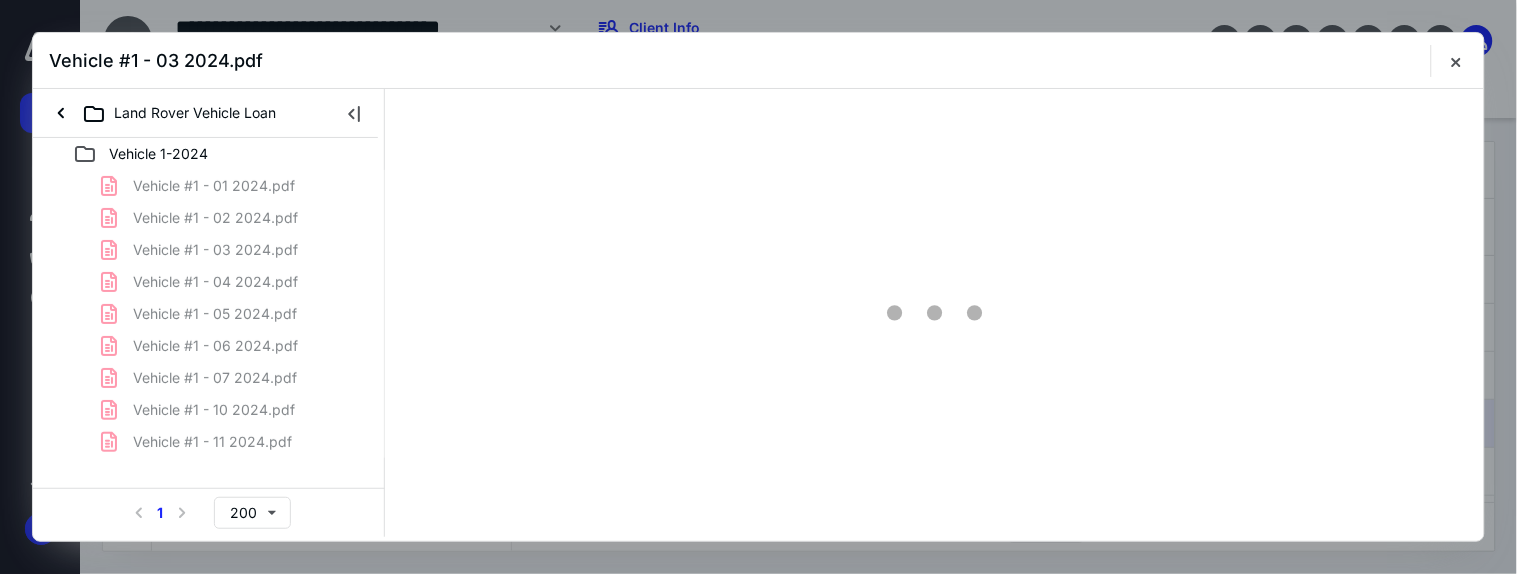 click on "Vehicle #1 - 01 2024.pdf Vehicle #1 - 02 2024.pdf Vehicle #1 - 03 2024.pdf Vehicle #1 - 04 2024.pdf Vehicle #1 - 05 2024.pdf Vehicle #1 - 06 2024.pdf Vehicle #1 - 07 2024.pdf Vehicle #1 - 10 2024.pdf Vehicle #1 - 11 2024.pdf" at bounding box center (209, 314) 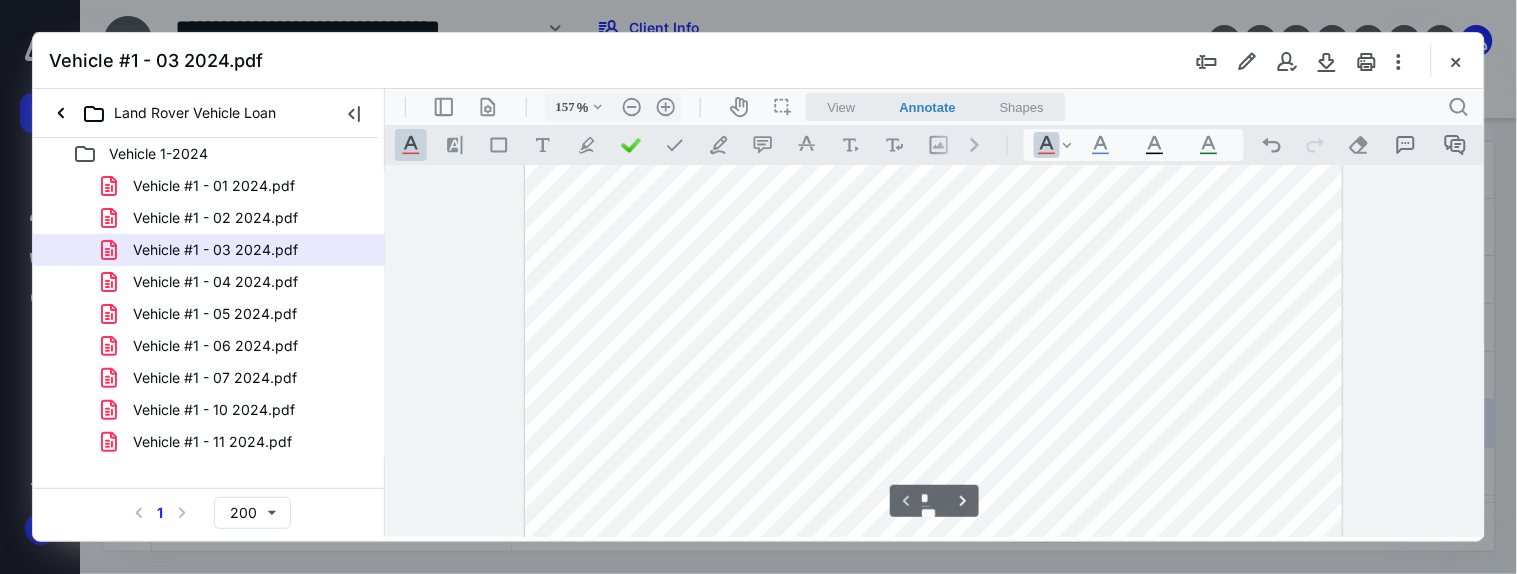 scroll, scrollTop: 34, scrollLeft: 0, axis: vertical 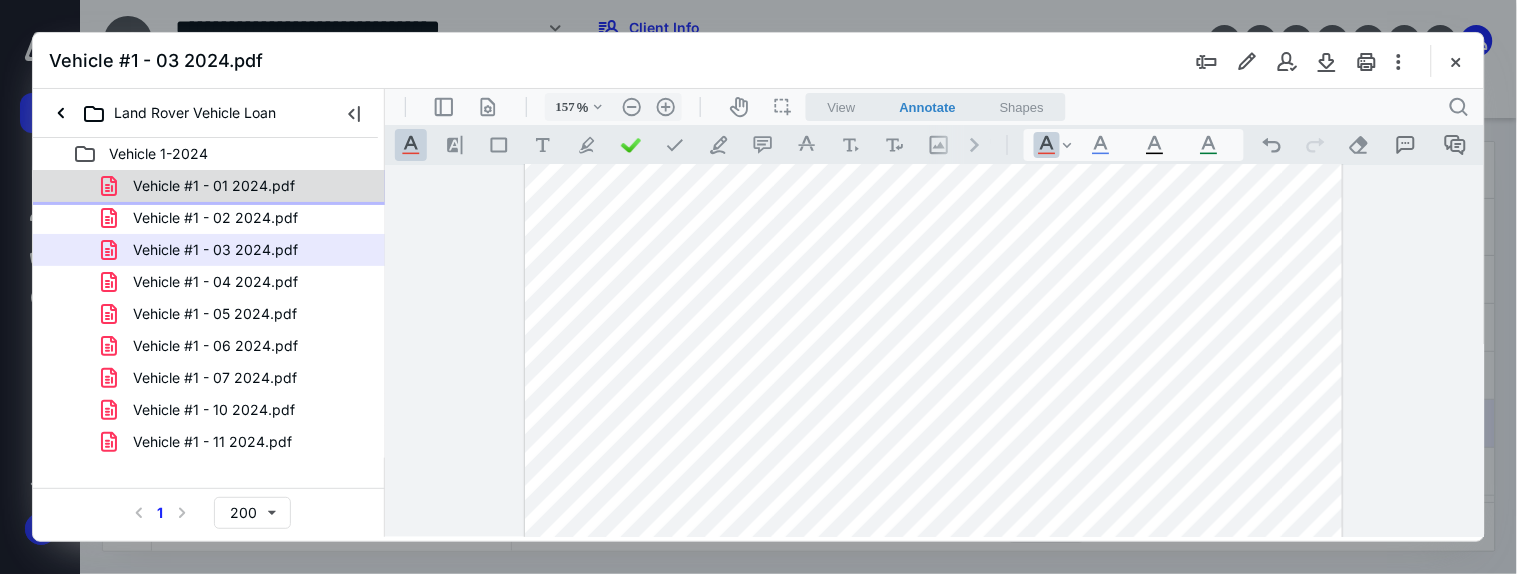 click on "Vehicle #1 - 01 2024.pdf" at bounding box center (214, 186) 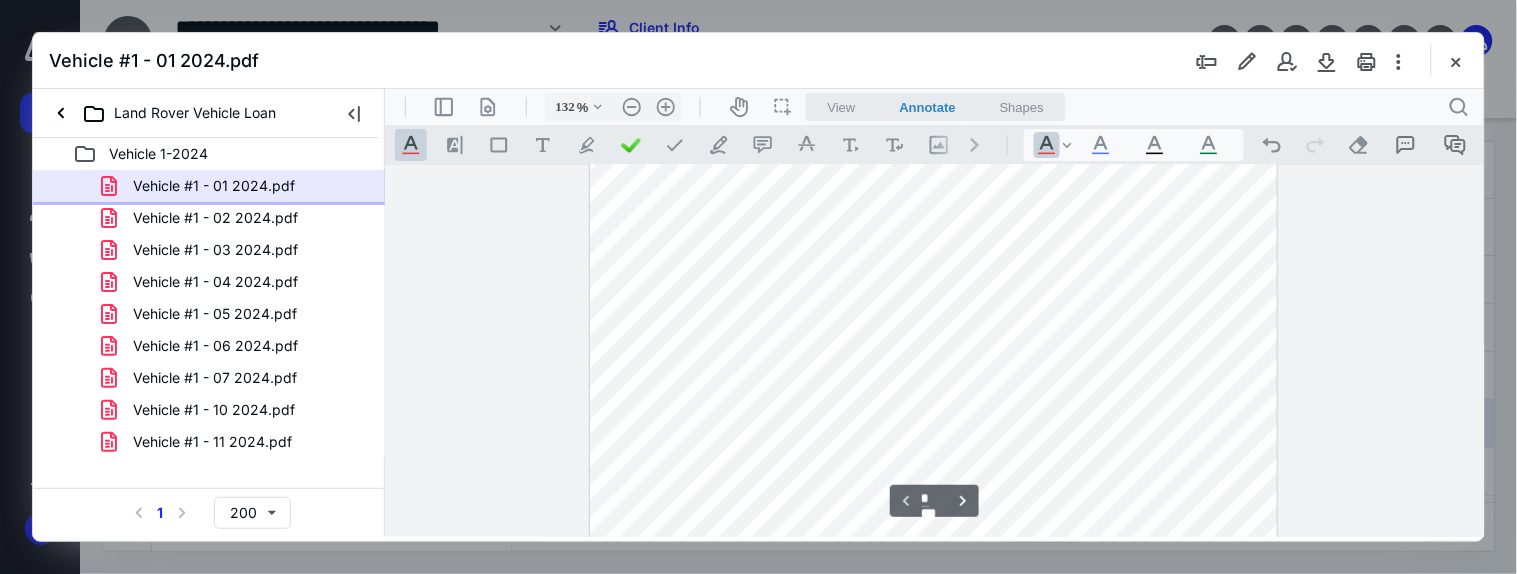 scroll, scrollTop: 144, scrollLeft: 0, axis: vertical 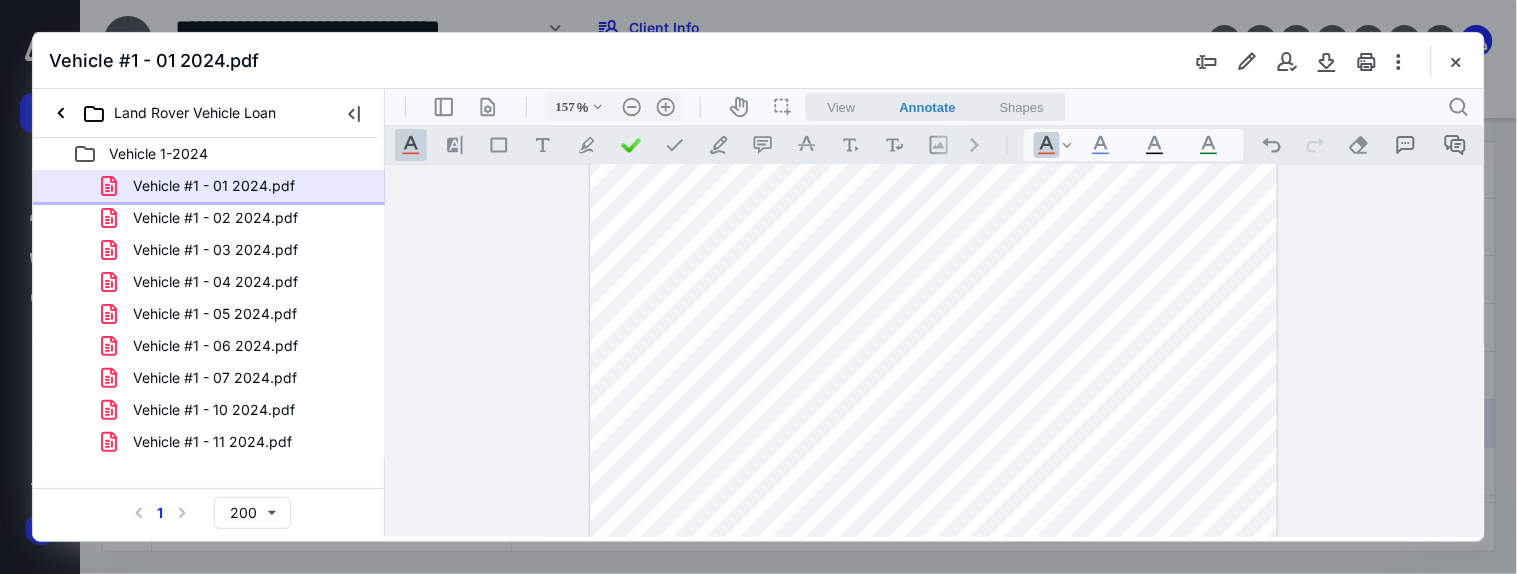 type on "207" 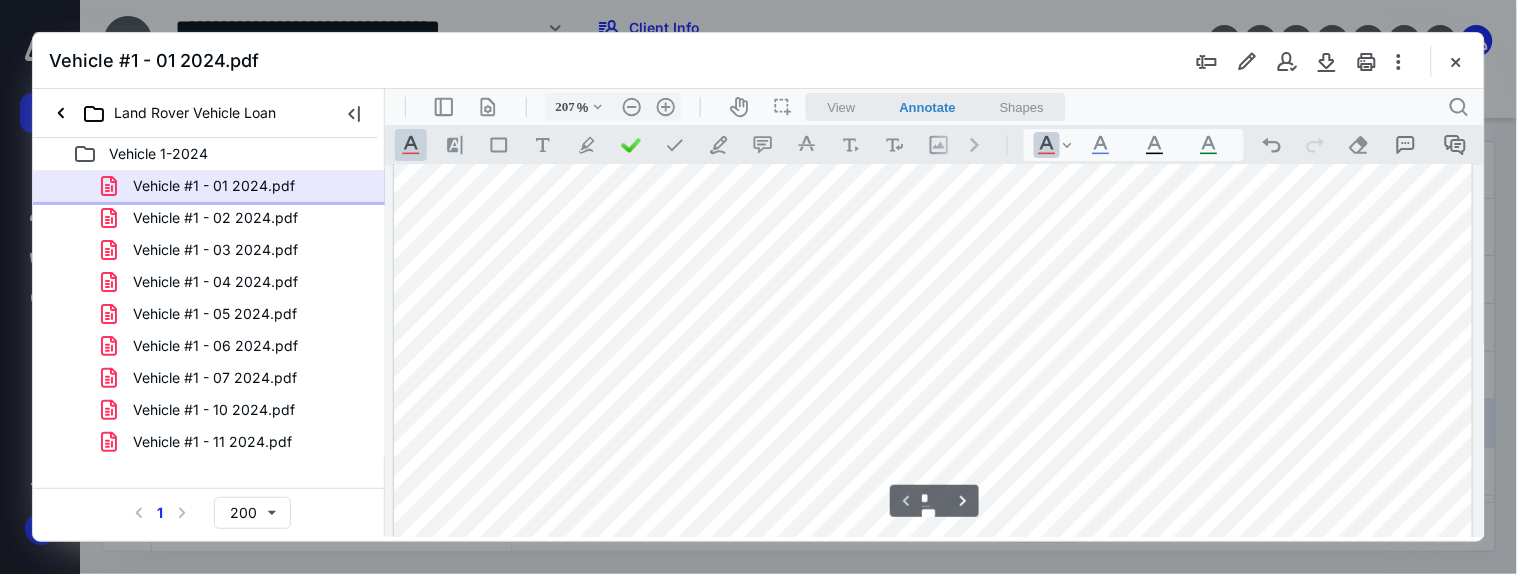 scroll, scrollTop: 391, scrollLeft: 2, axis: both 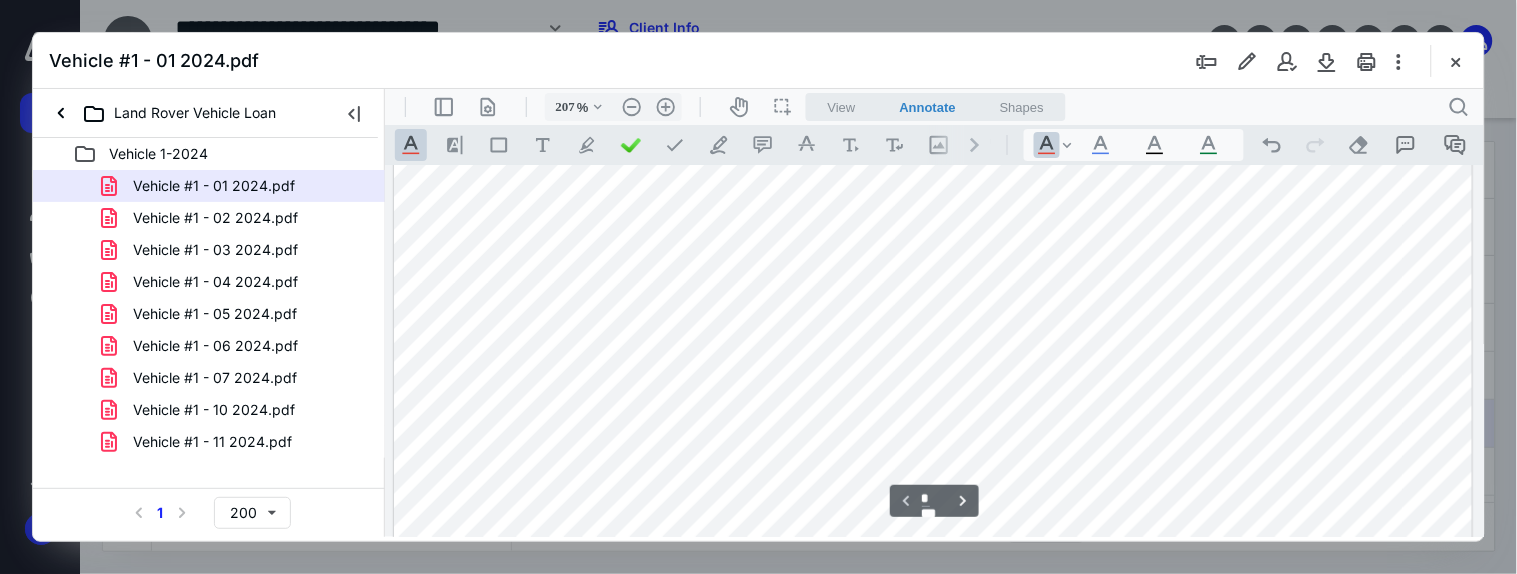 drag, startPoint x: 883, startPoint y: 444, endPoint x: 922, endPoint y: 438, distance: 39.45884 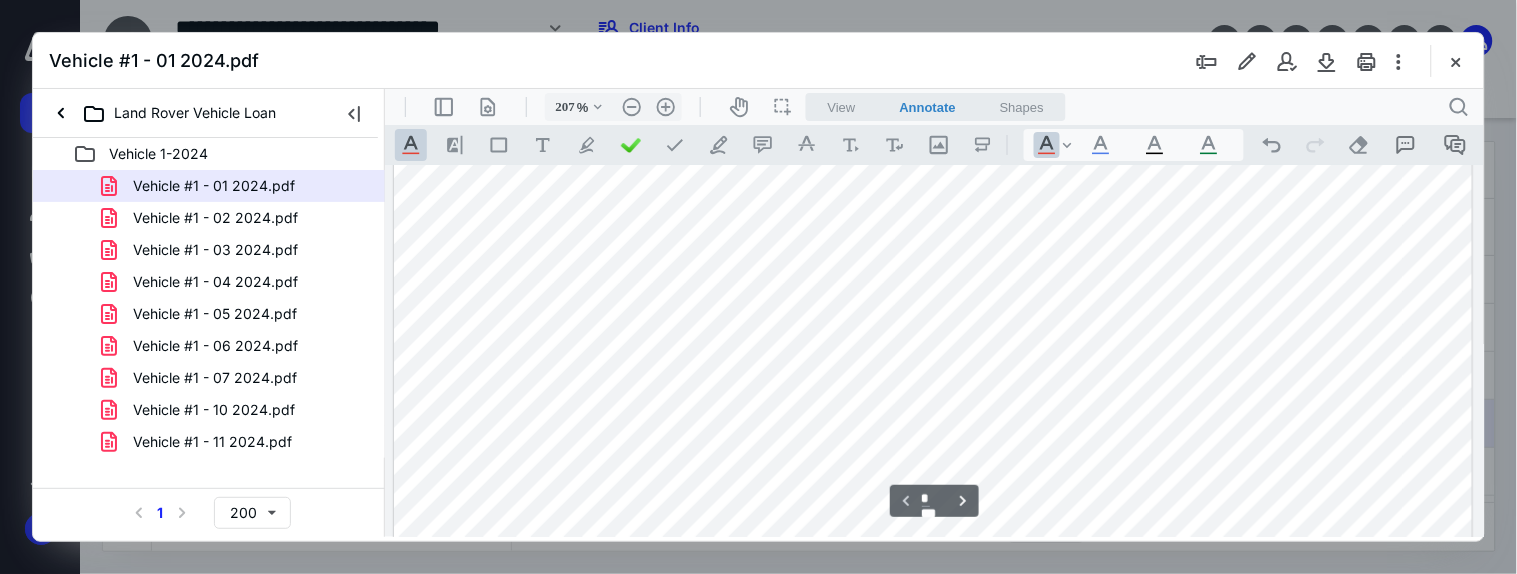 scroll, scrollTop: 168, scrollLeft: 2, axis: both 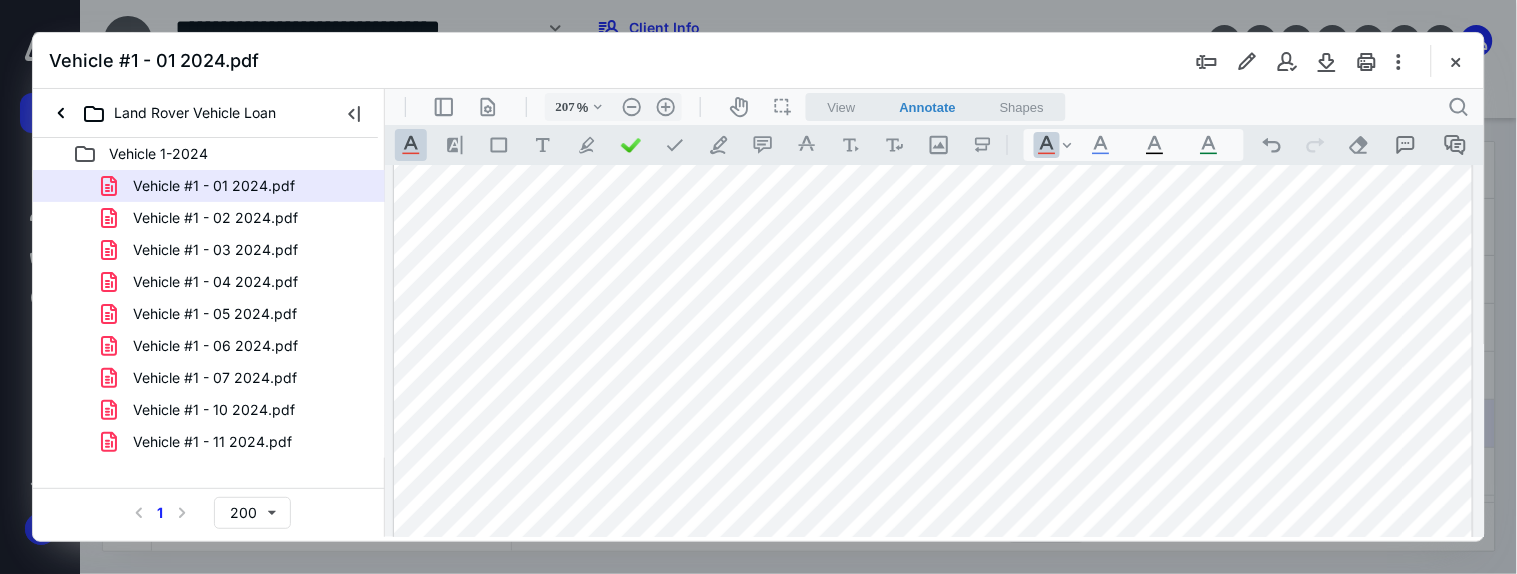 click at bounding box center (1456, 61) 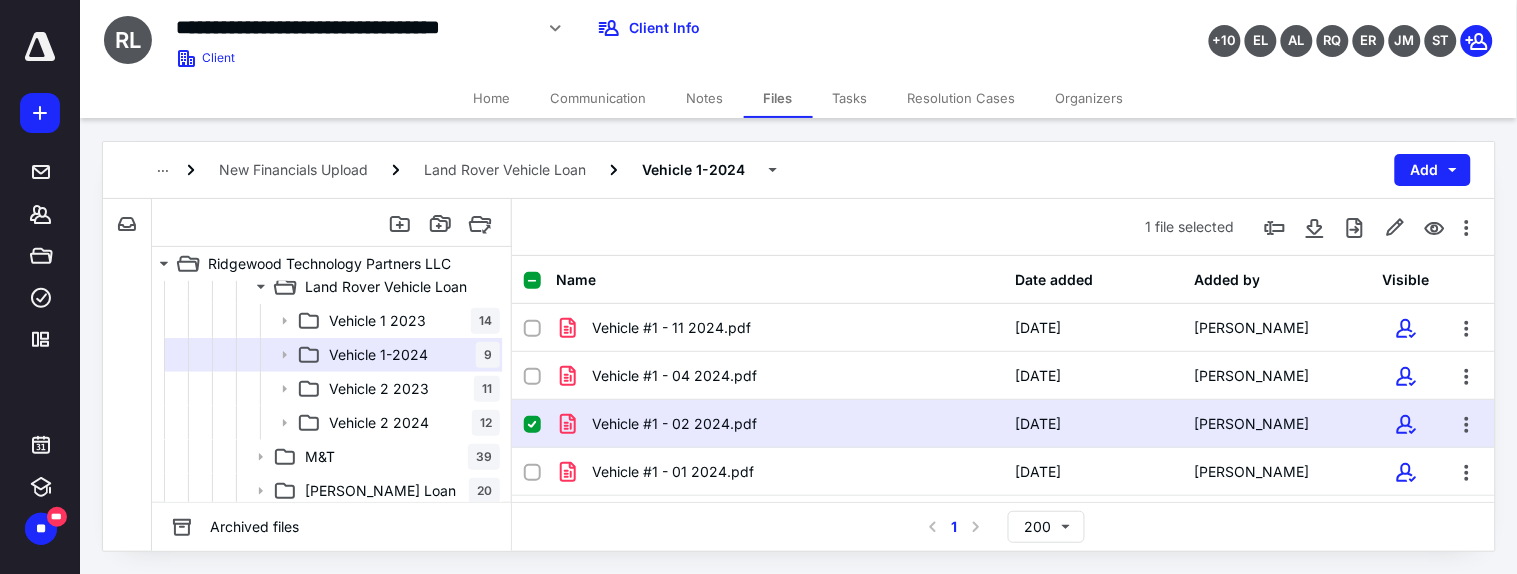 scroll, scrollTop: 666, scrollLeft: 0, axis: vertical 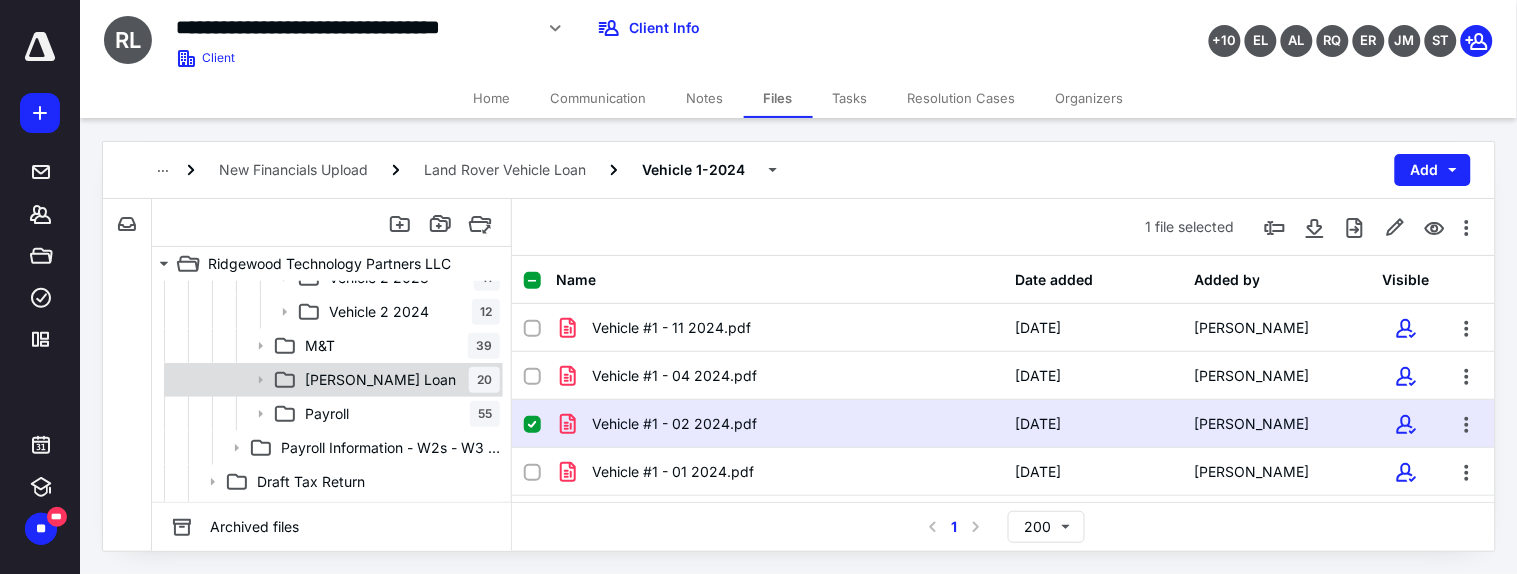 click on "[PERSON_NAME] Loan 20" at bounding box center [398, 380] 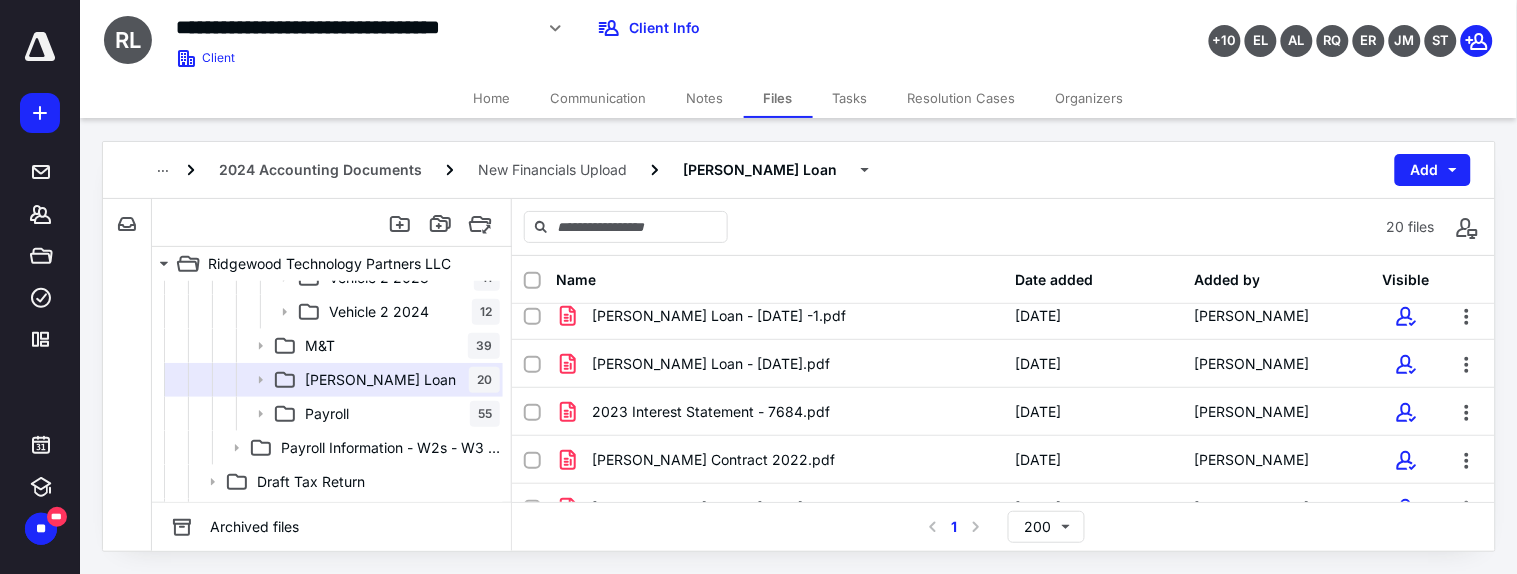 scroll, scrollTop: 763, scrollLeft: 0, axis: vertical 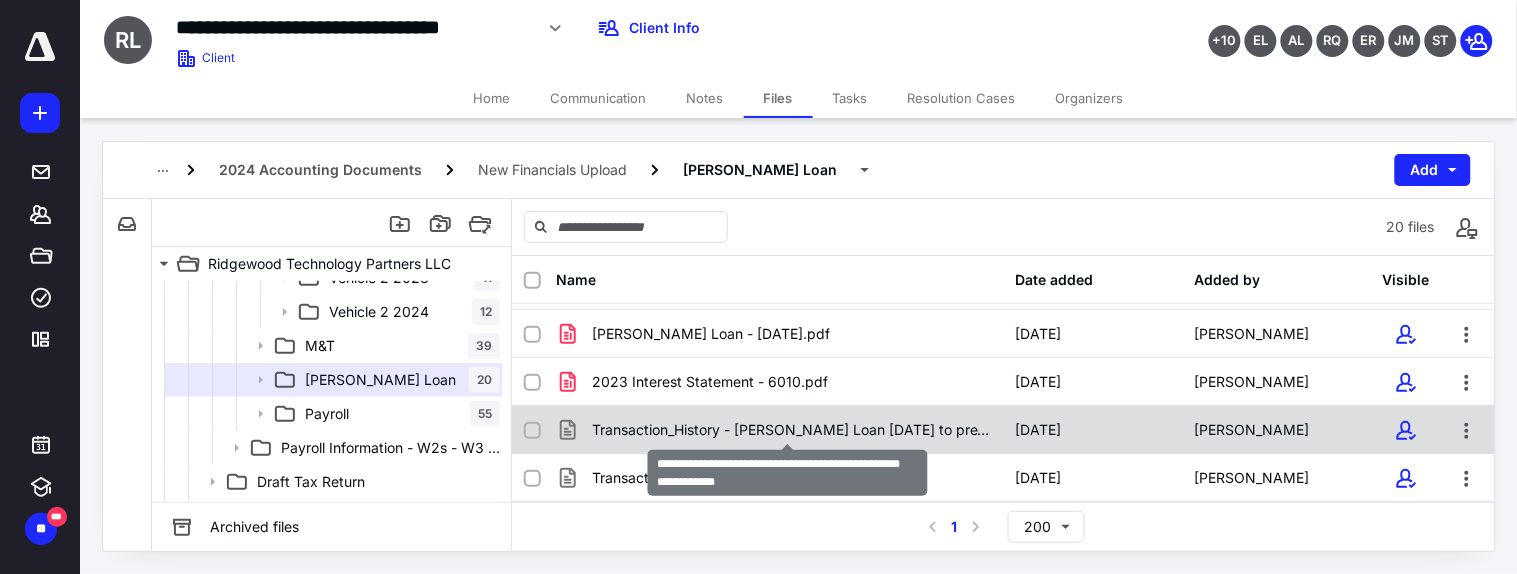 click on "Transaction_History - [PERSON_NAME] Loan [DATE] to present.csv" at bounding box center [791, 430] 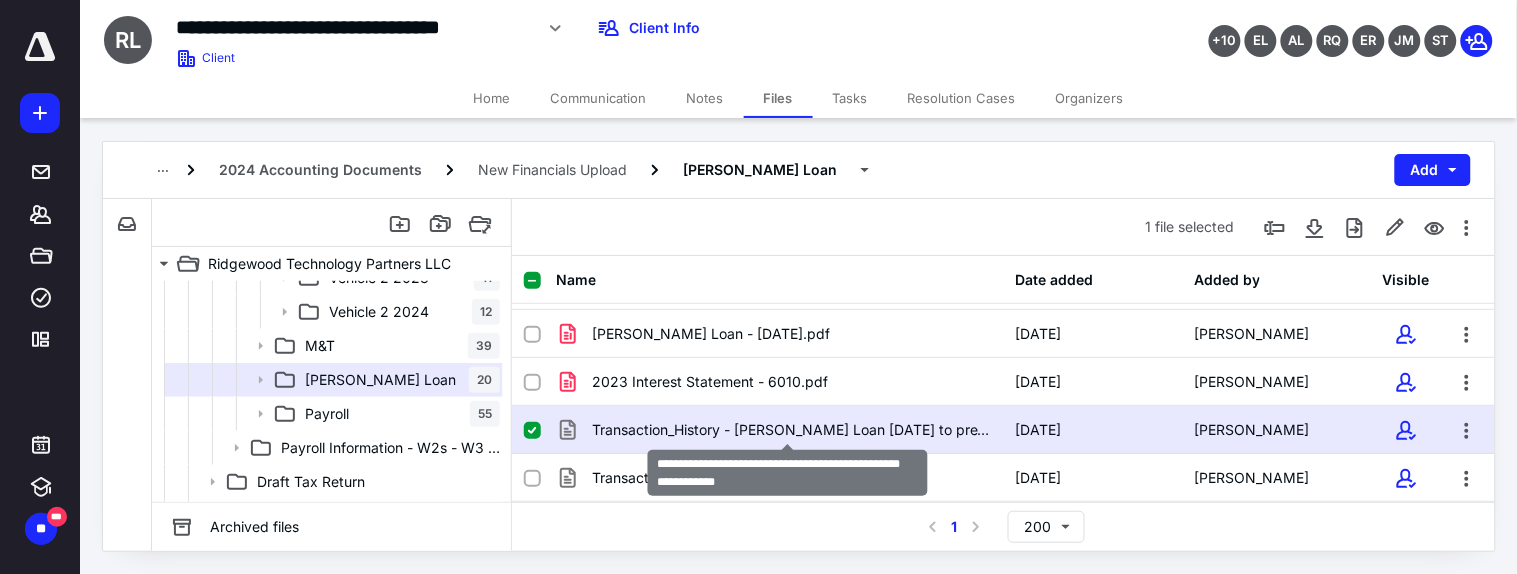 click on "Transaction_History - [PERSON_NAME] Loan [DATE] to present.csv" at bounding box center [791, 430] 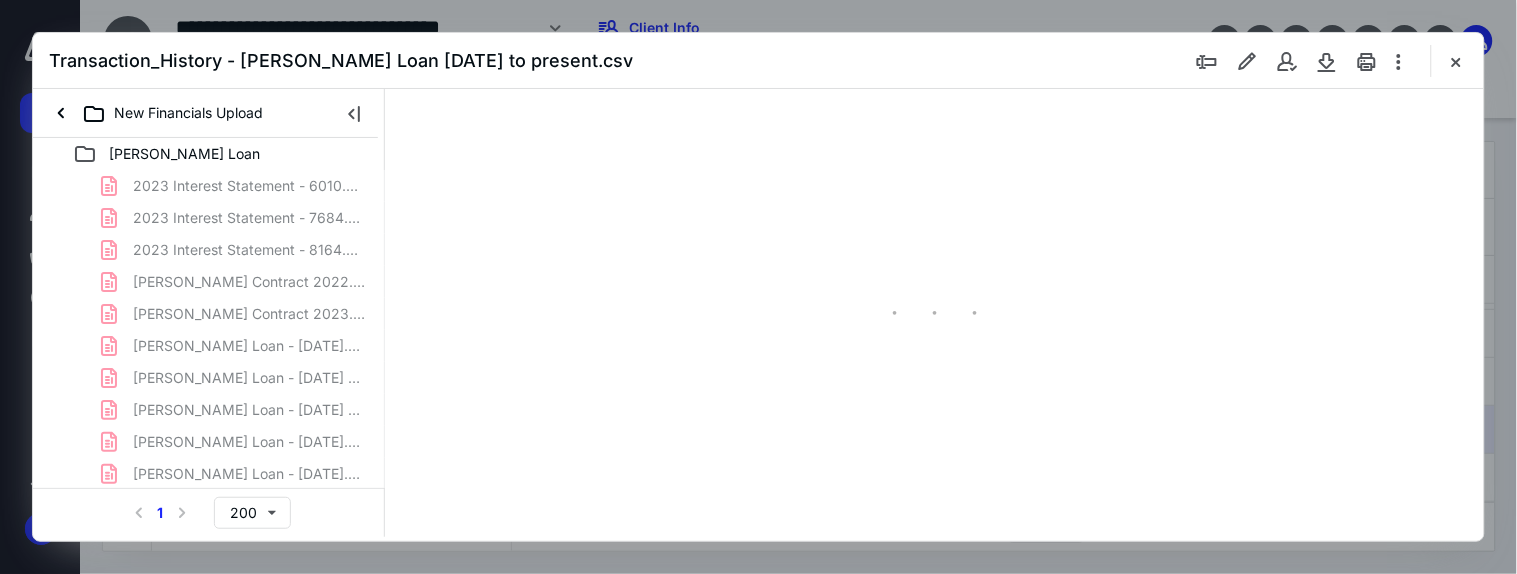scroll, scrollTop: 0, scrollLeft: 0, axis: both 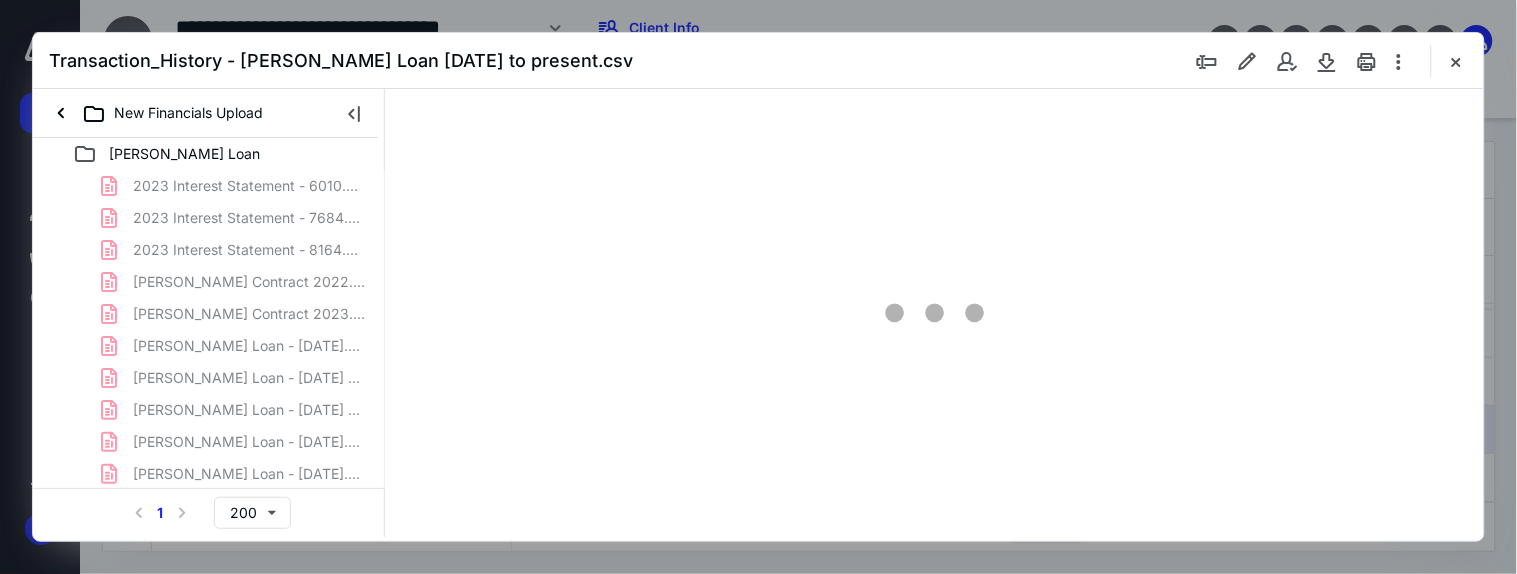 type on "47" 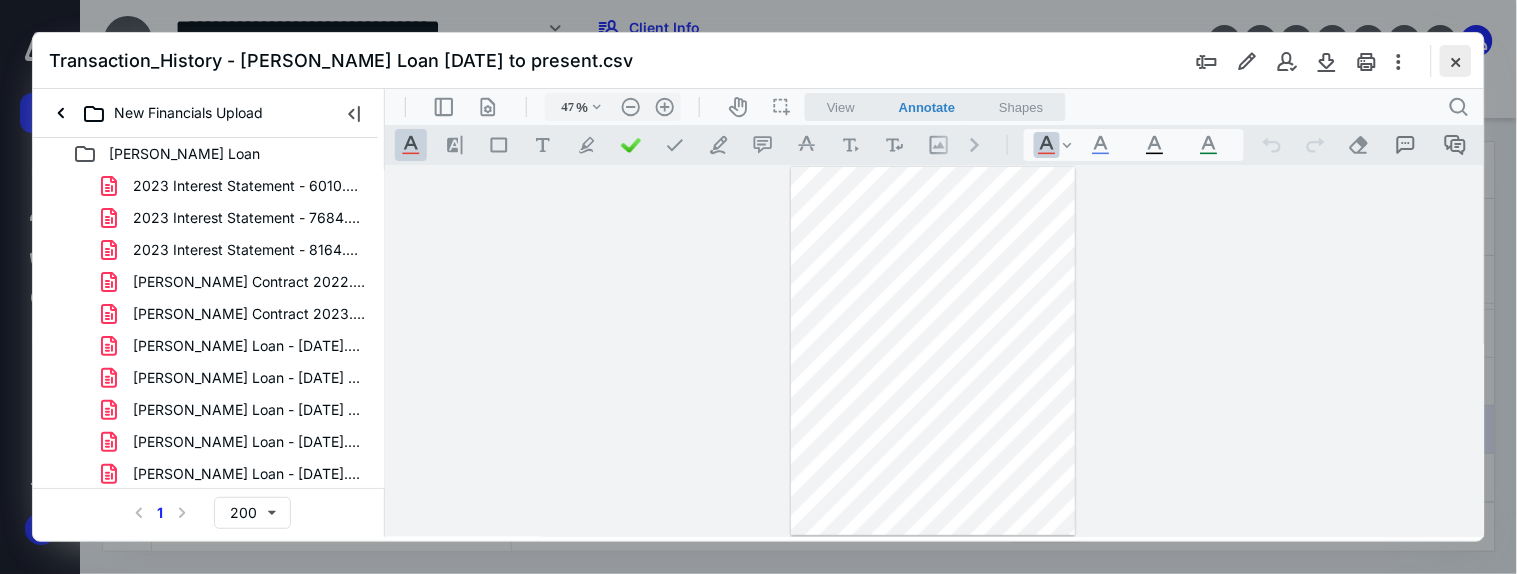 click at bounding box center [1456, 61] 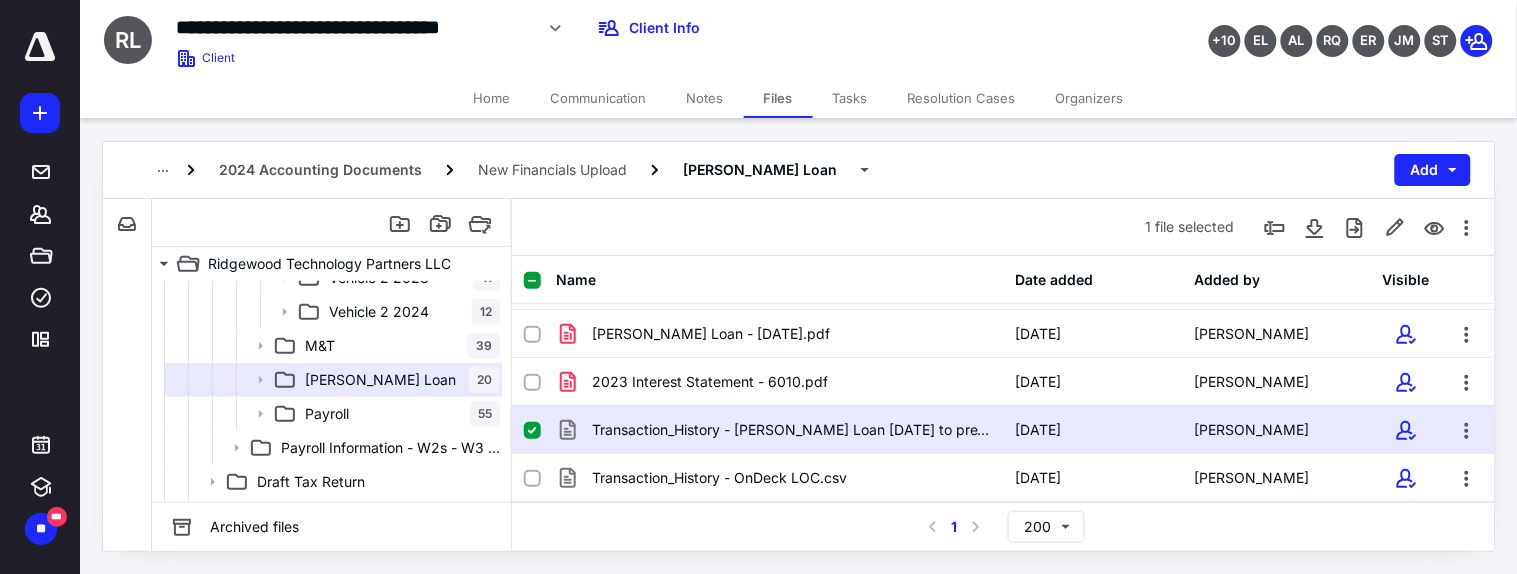 scroll, scrollTop: 555, scrollLeft: 0, axis: vertical 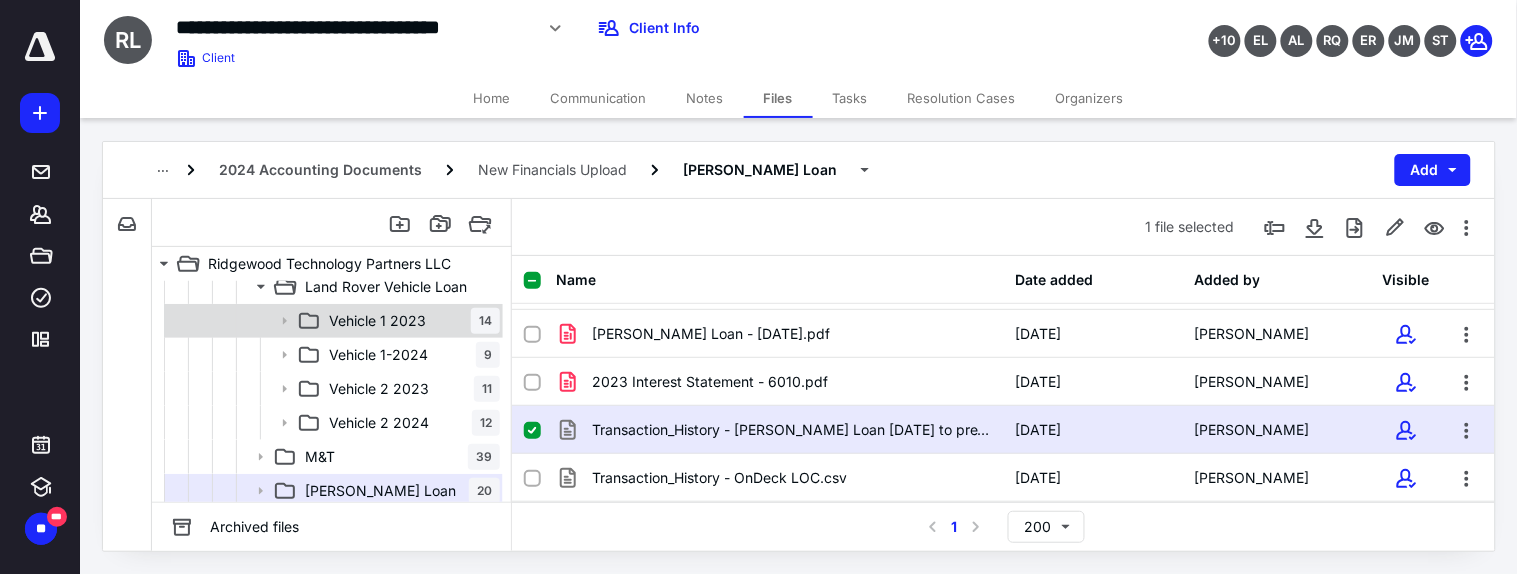 click on "Vehicle 1 2023" at bounding box center (377, 321) 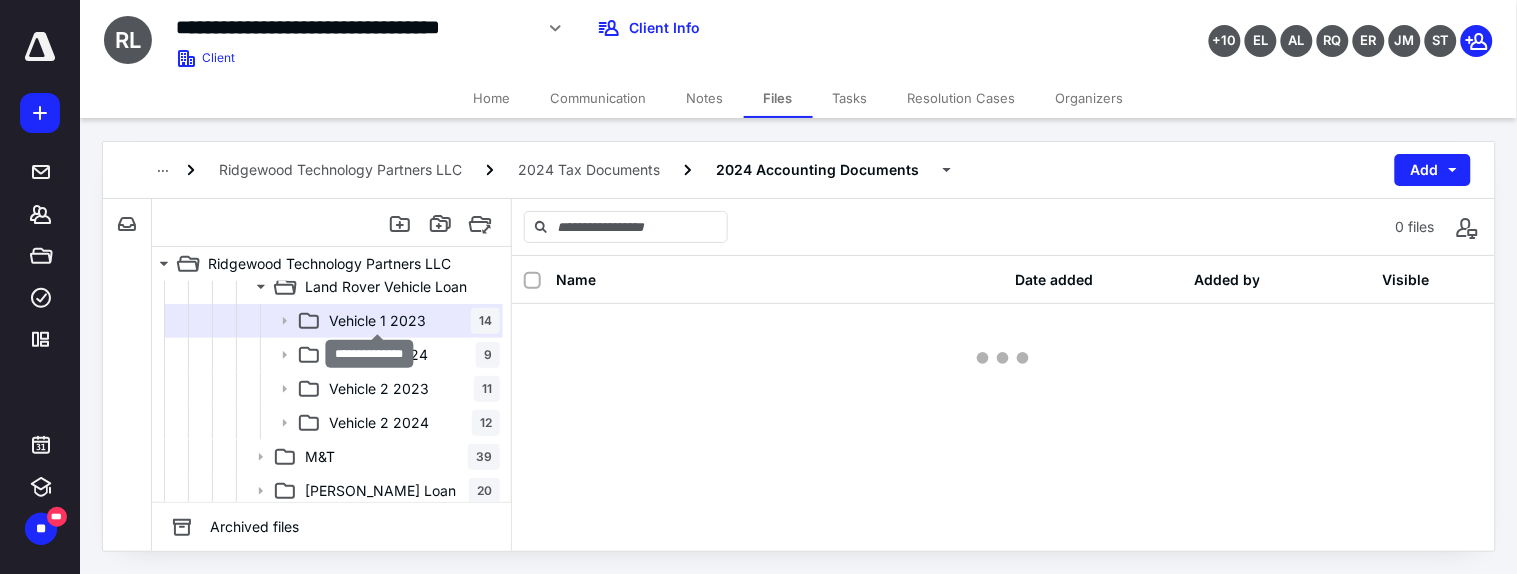 scroll, scrollTop: 0, scrollLeft: 0, axis: both 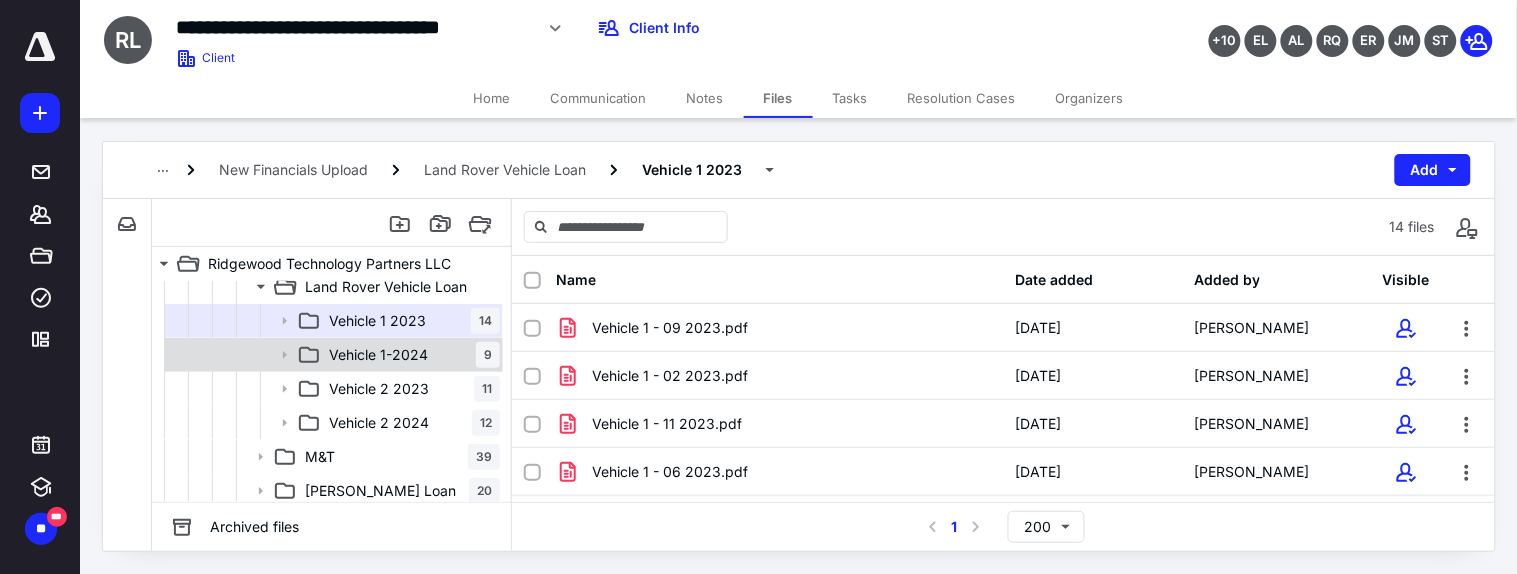 click on "Vehicle 1-2024" at bounding box center (378, 355) 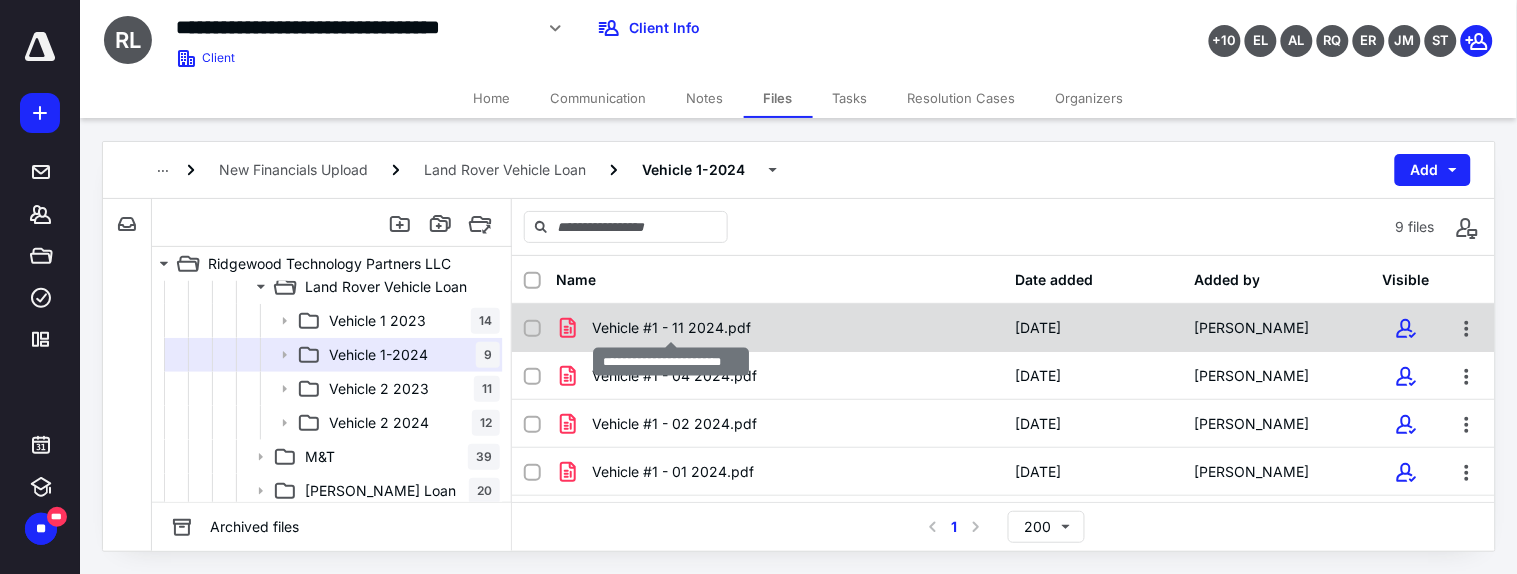 click on "Vehicle #1 - 11 2024.pdf" at bounding box center [671, 328] 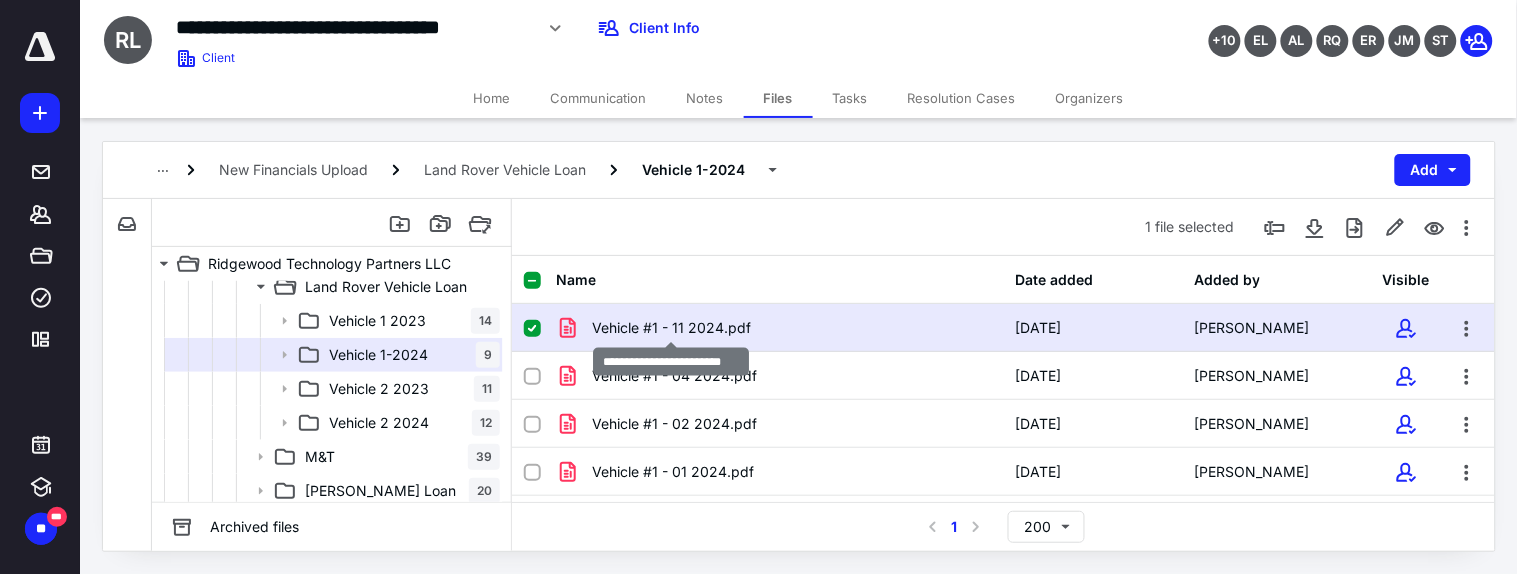 click on "Vehicle #1 - 11 2024.pdf" at bounding box center (671, 328) 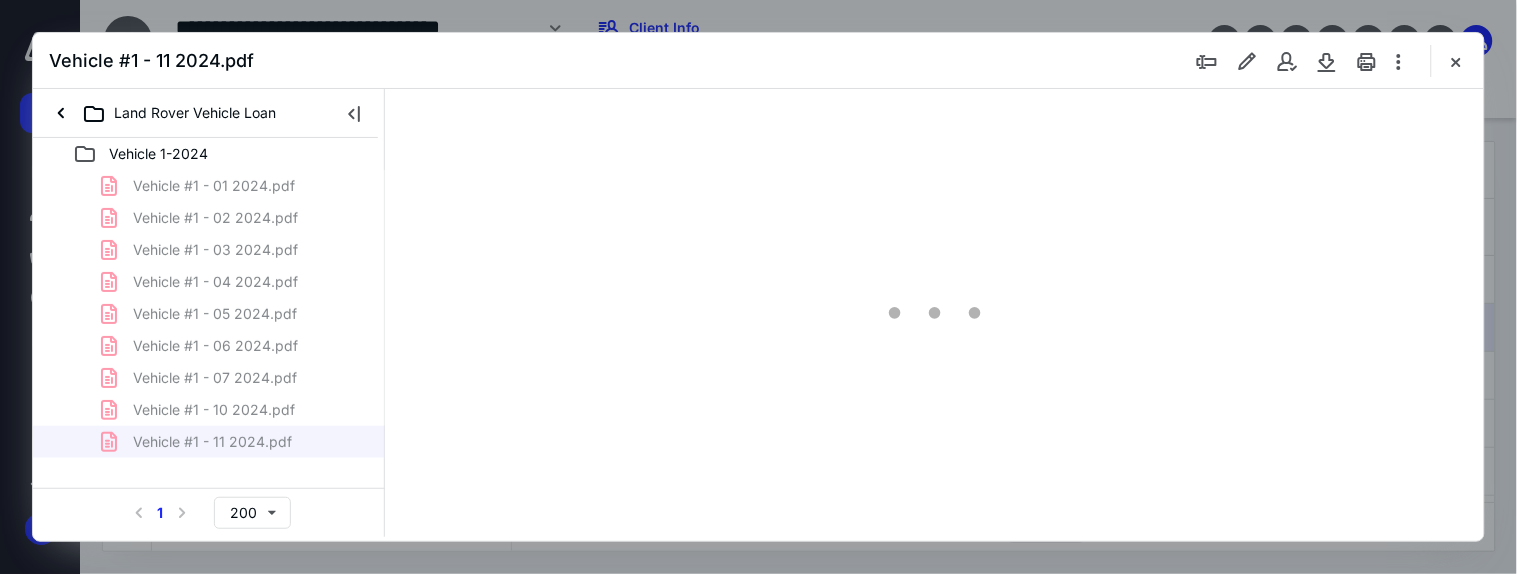 scroll, scrollTop: 0, scrollLeft: 0, axis: both 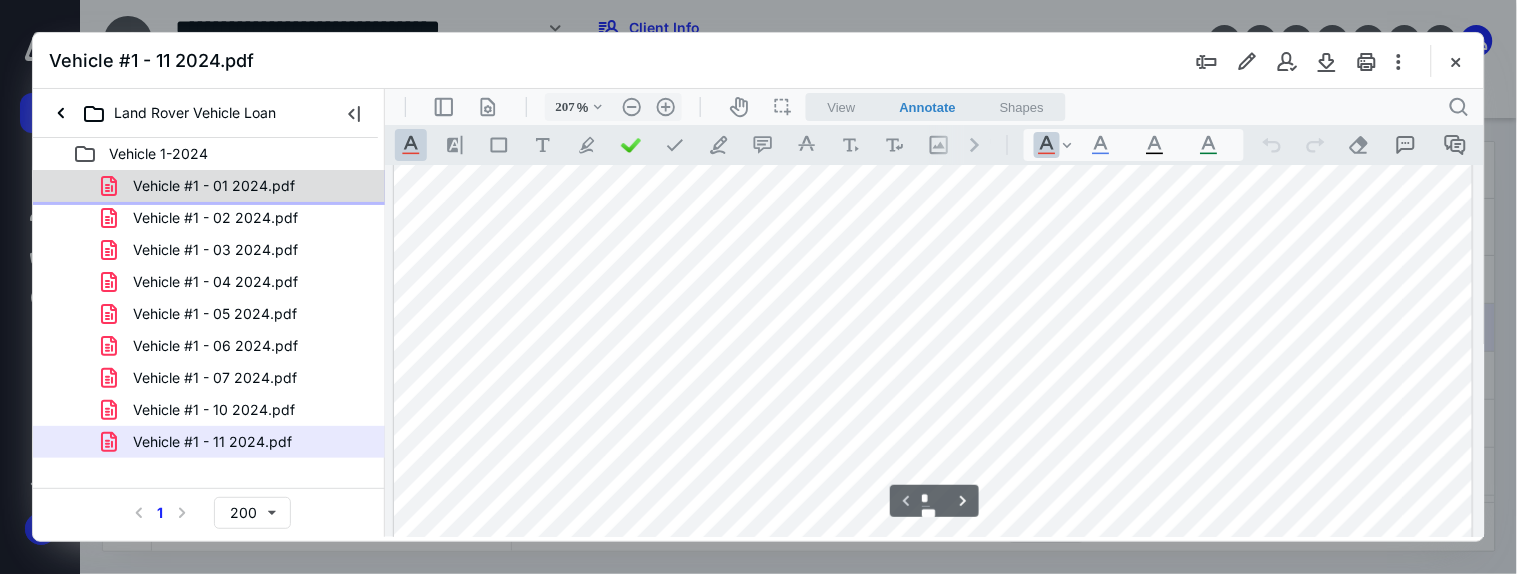 click on "Vehicle #1 - 01 2024.pdf" at bounding box center (214, 186) 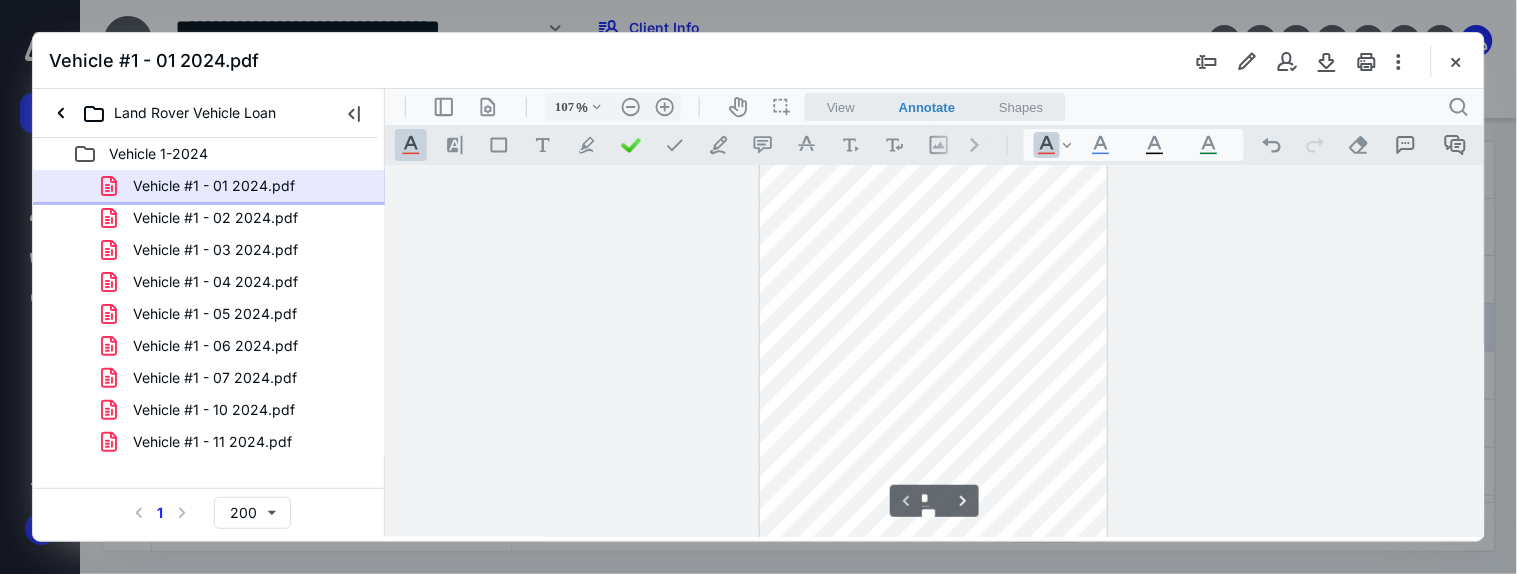 scroll, scrollTop: 444, scrollLeft: 0, axis: vertical 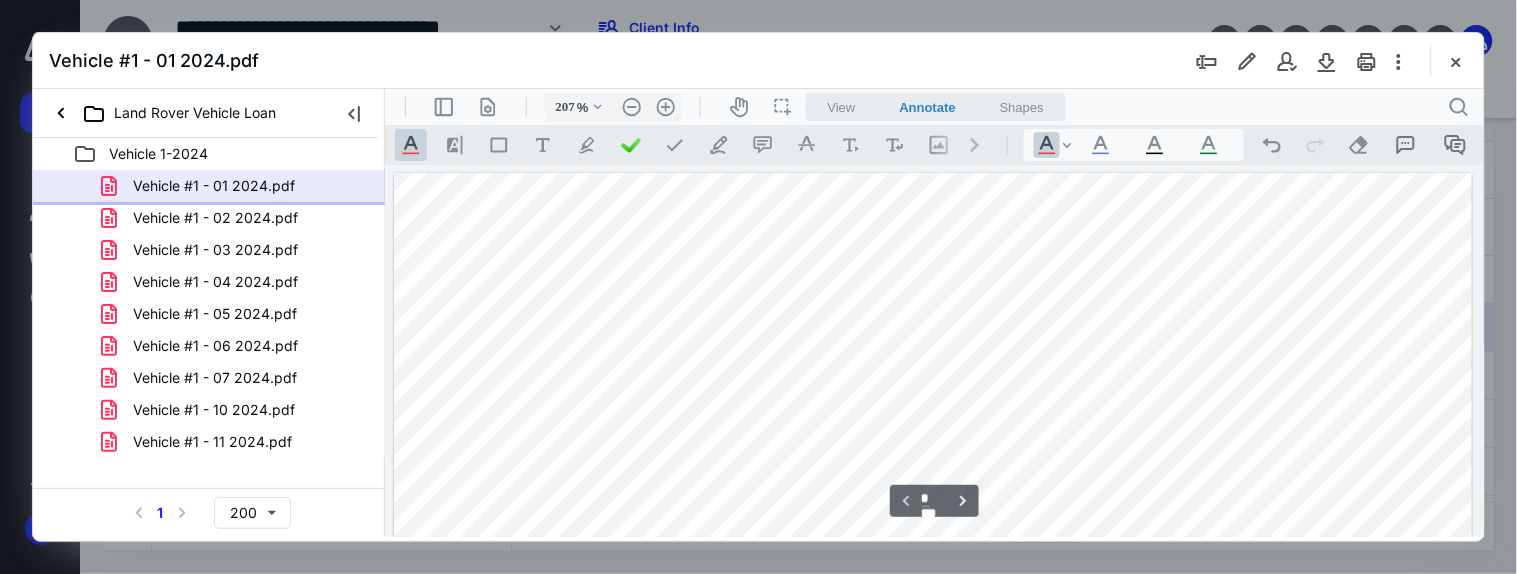 type on "257" 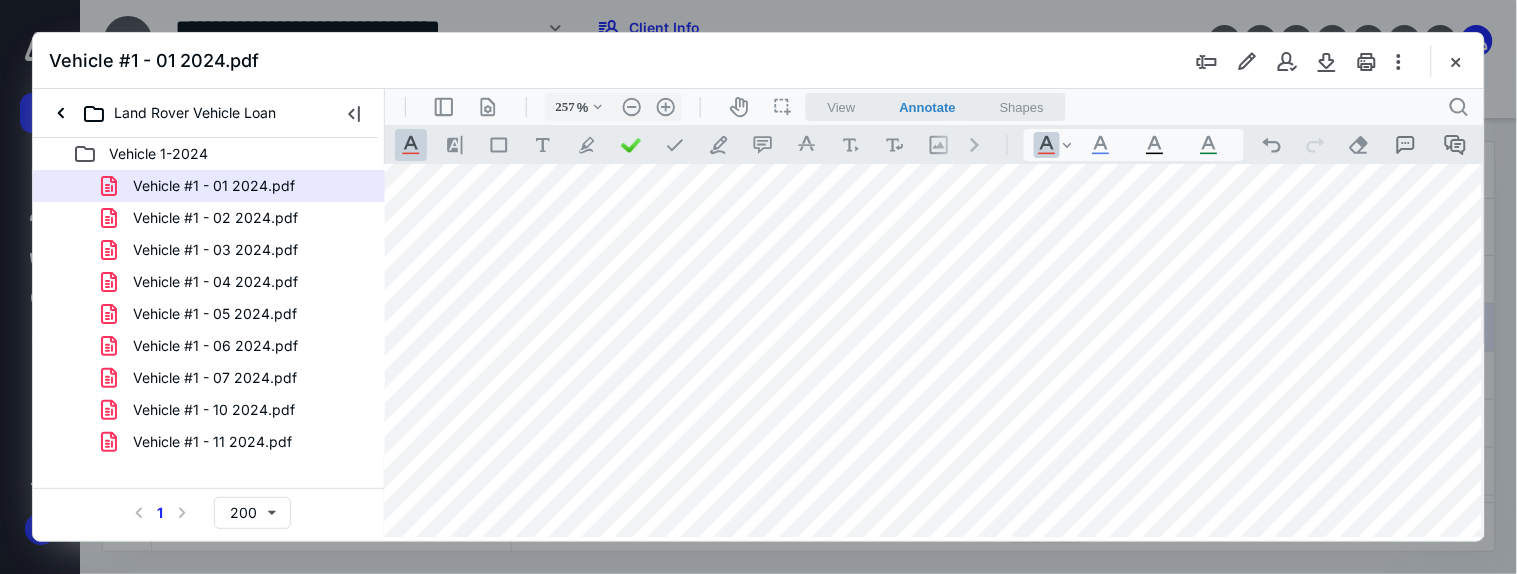 click at bounding box center [973, 1314] 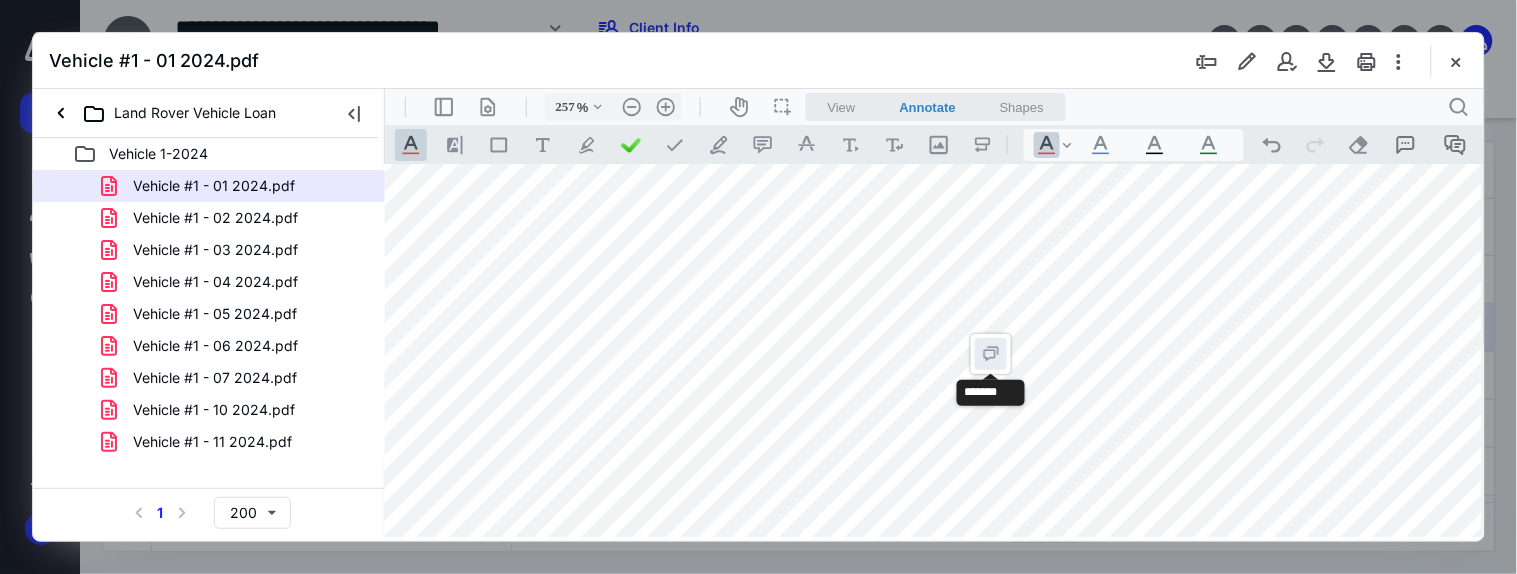 click on "**********" at bounding box center [990, 353] 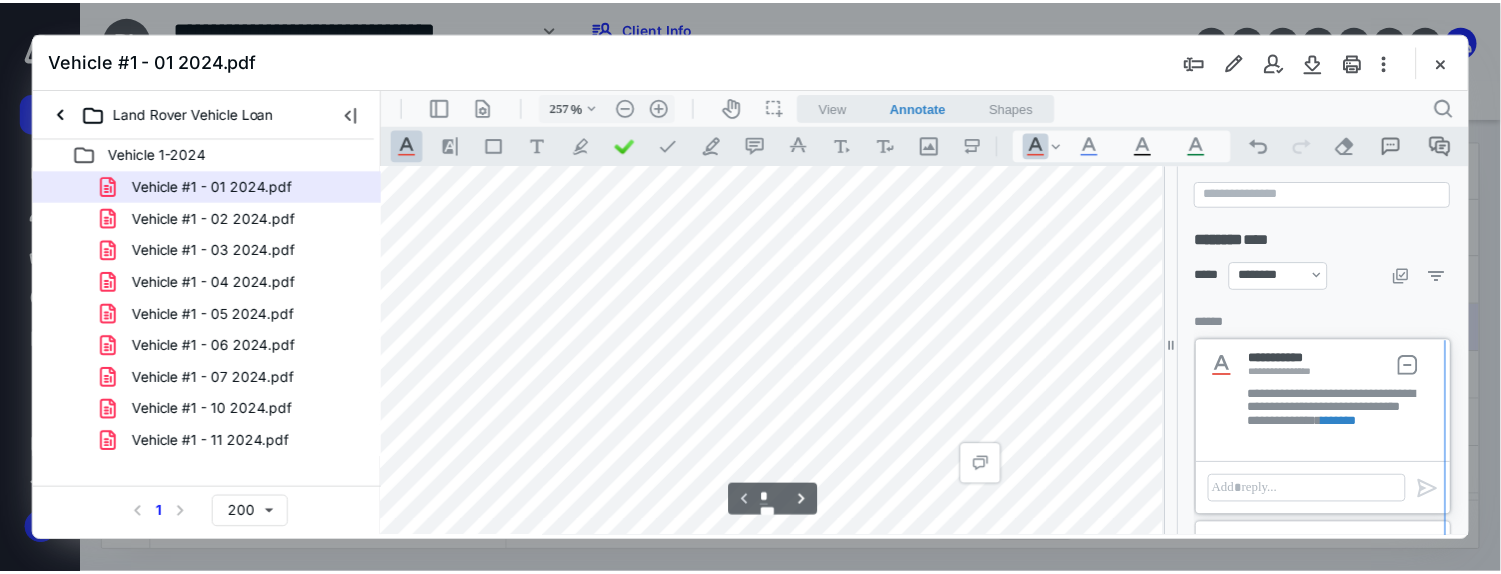 scroll, scrollTop: 42, scrollLeft: 91, axis: both 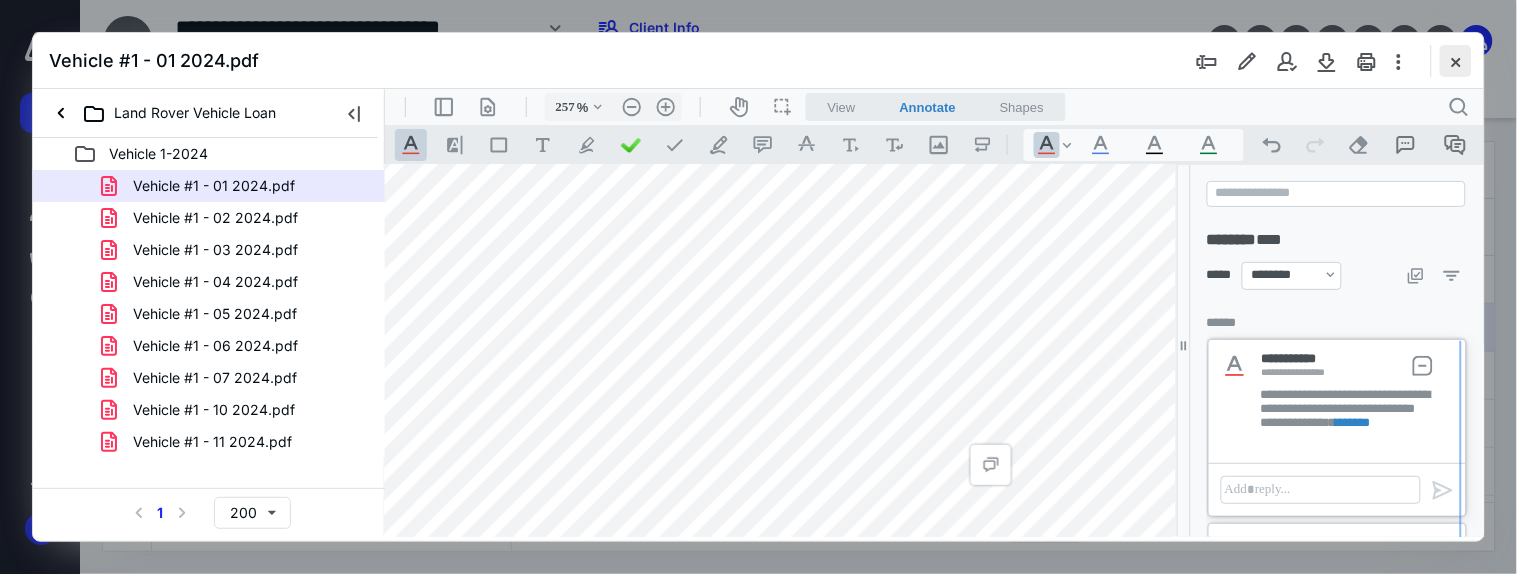 click at bounding box center (1456, 61) 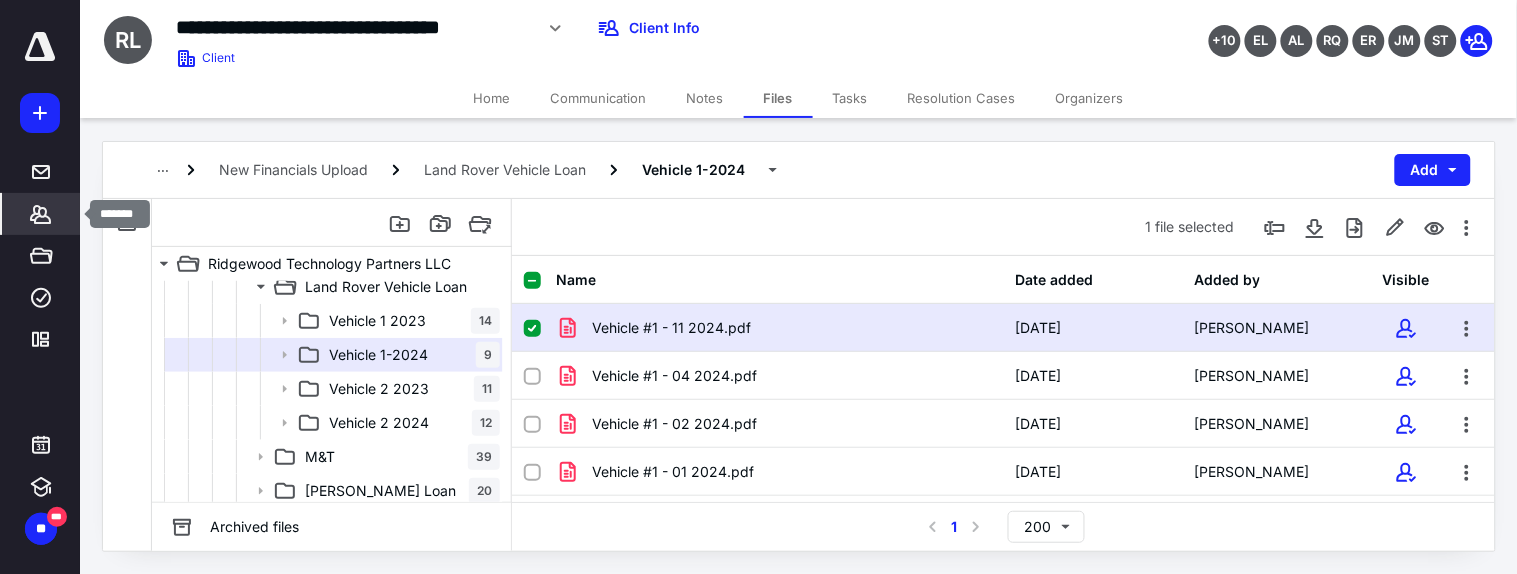 click 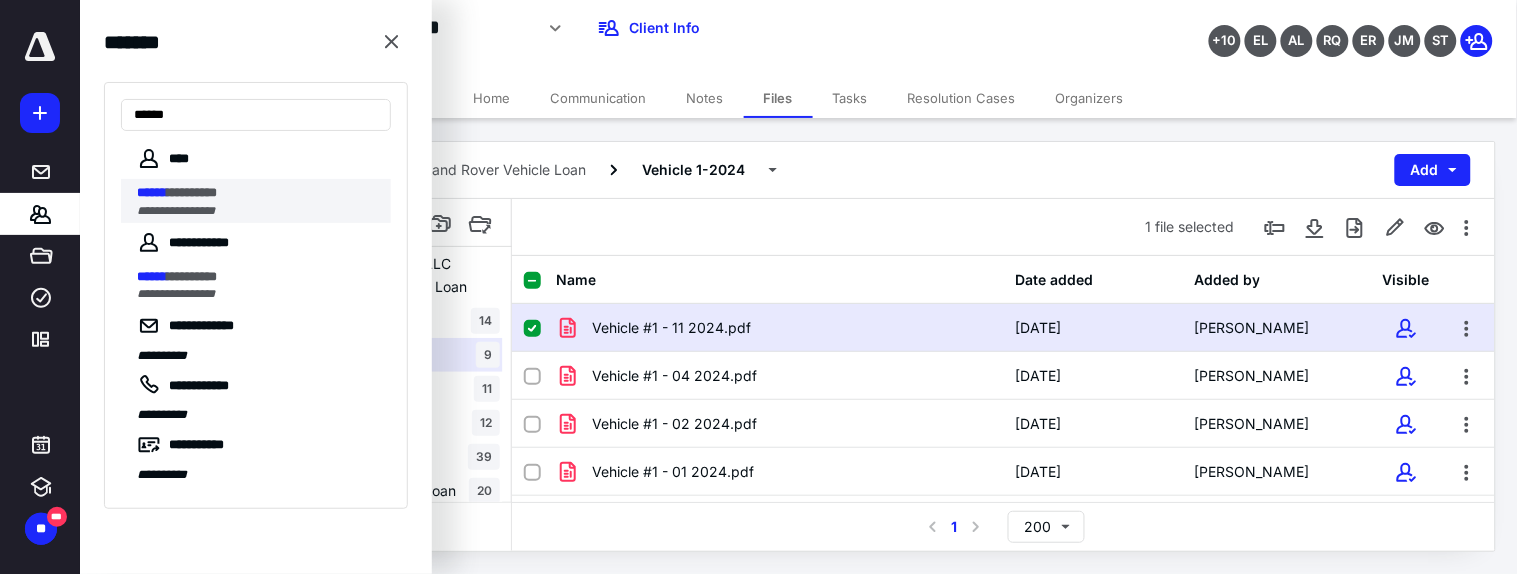 type on "******" 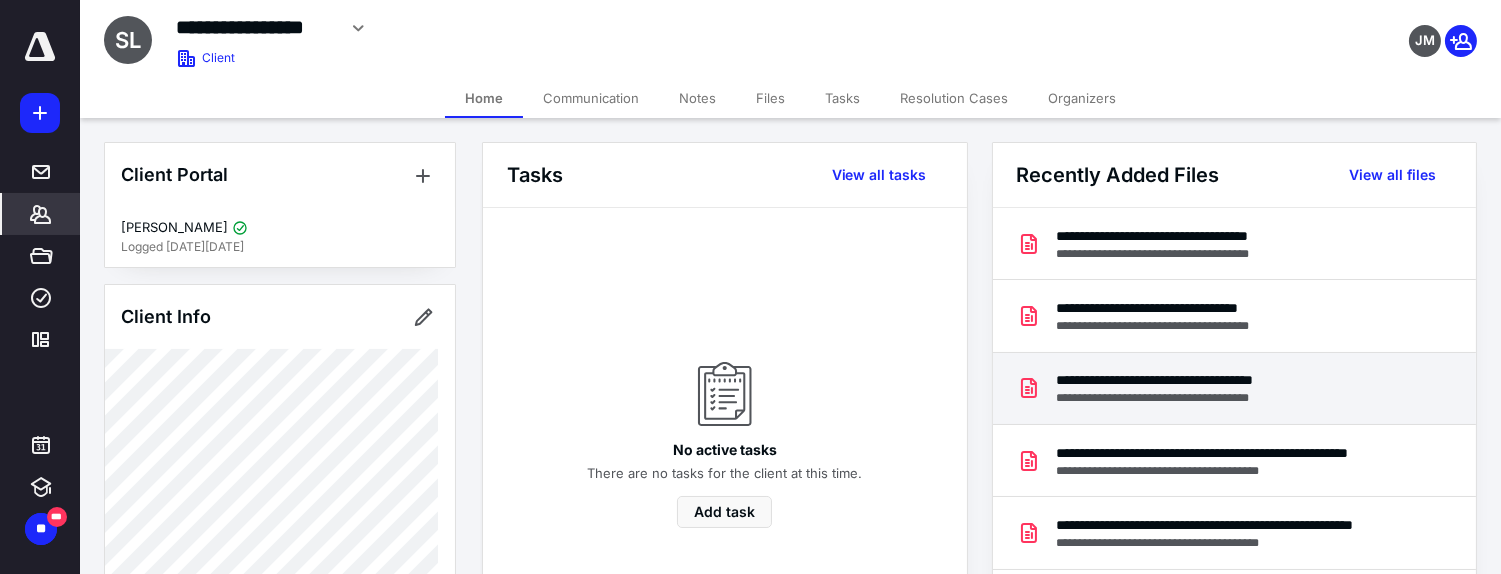 scroll, scrollTop: 111, scrollLeft: 0, axis: vertical 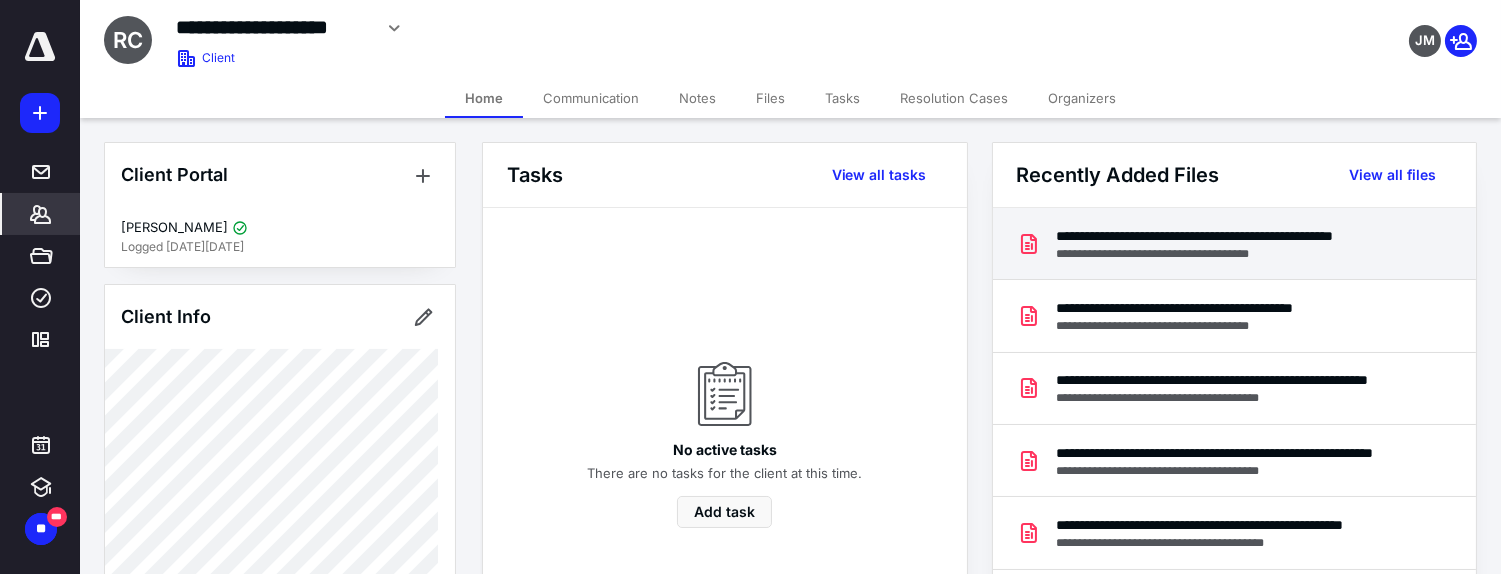 click on "**********" at bounding box center [1231, 236] 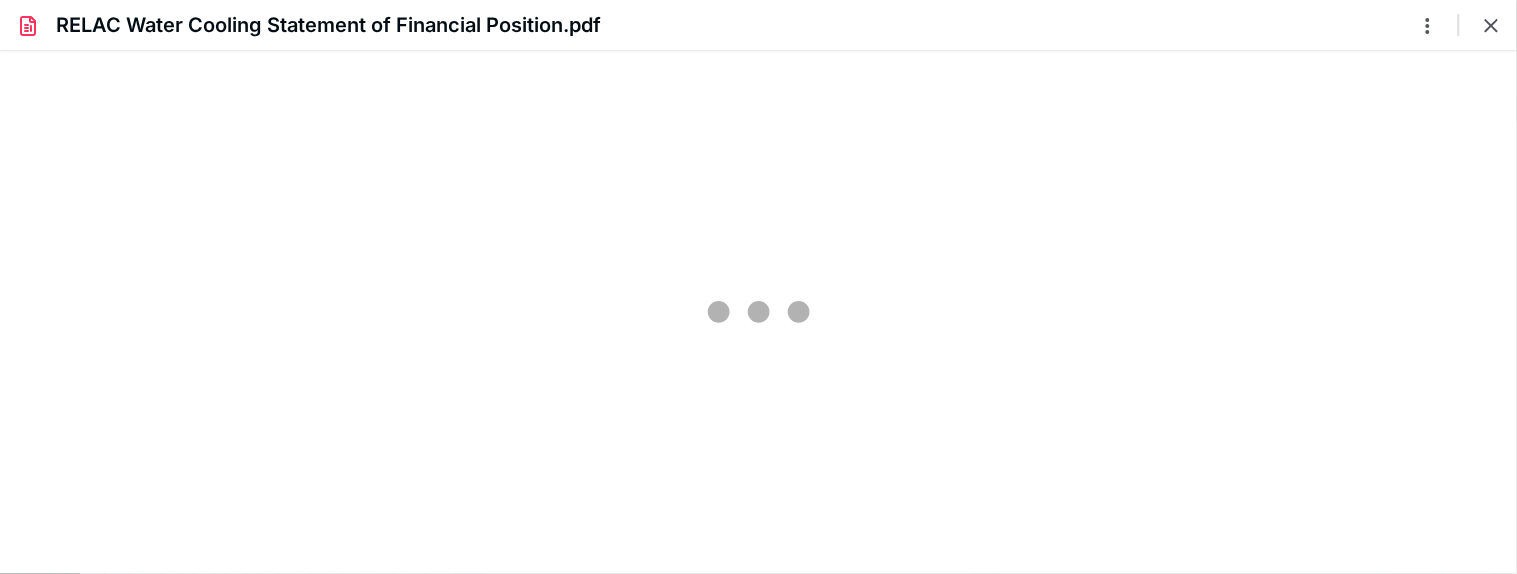 scroll, scrollTop: 0, scrollLeft: 0, axis: both 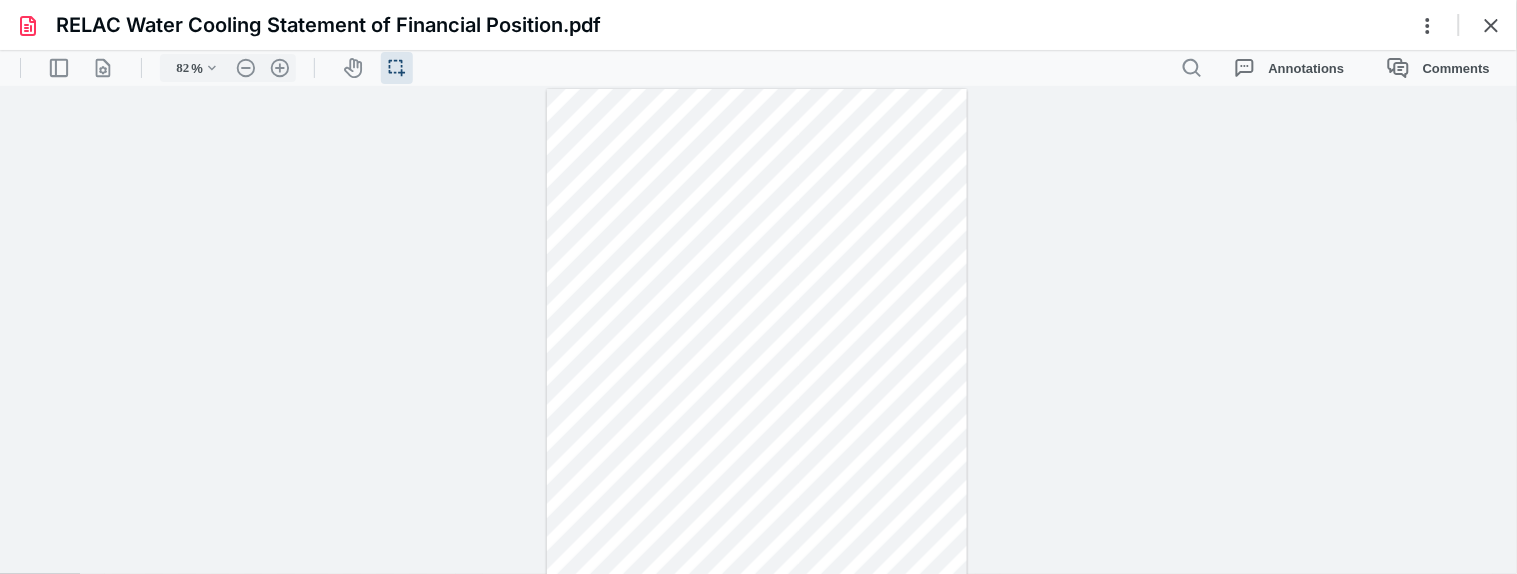 type on "107" 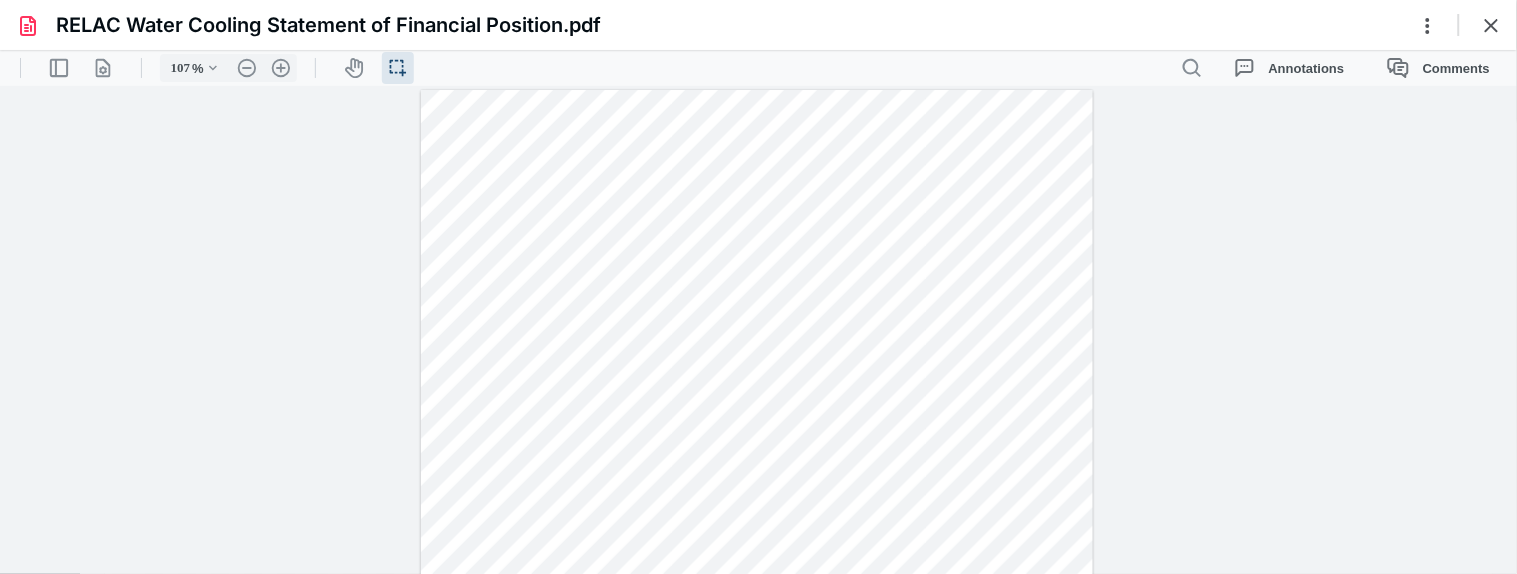 scroll, scrollTop: 222, scrollLeft: 0, axis: vertical 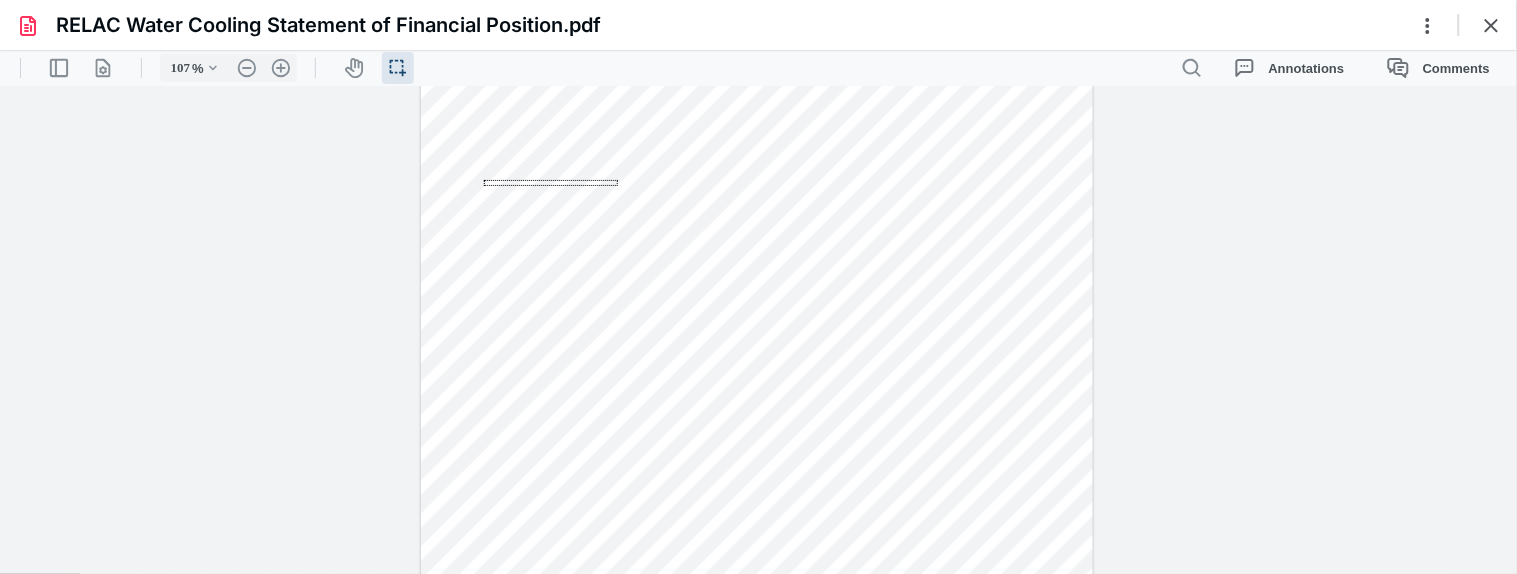 drag, startPoint x: 484, startPoint y: 179, endPoint x: 618, endPoint y: 185, distance: 134.13426 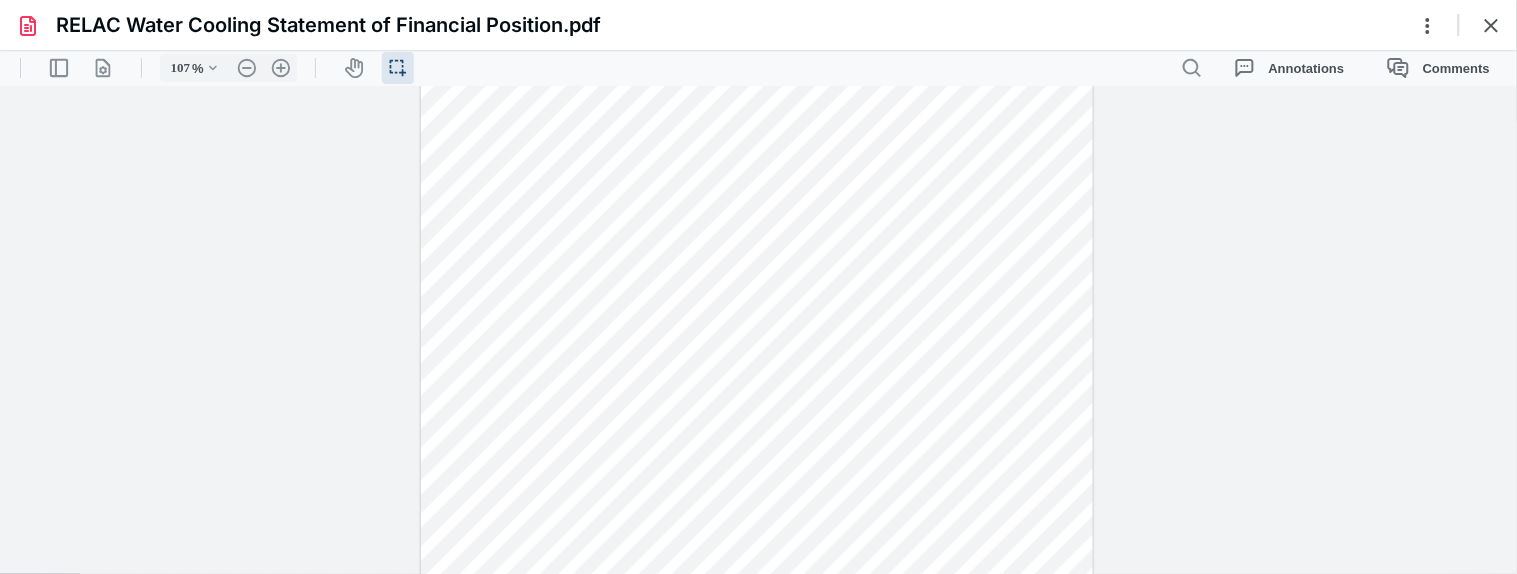 scroll, scrollTop: 0, scrollLeft: 0, axis: both 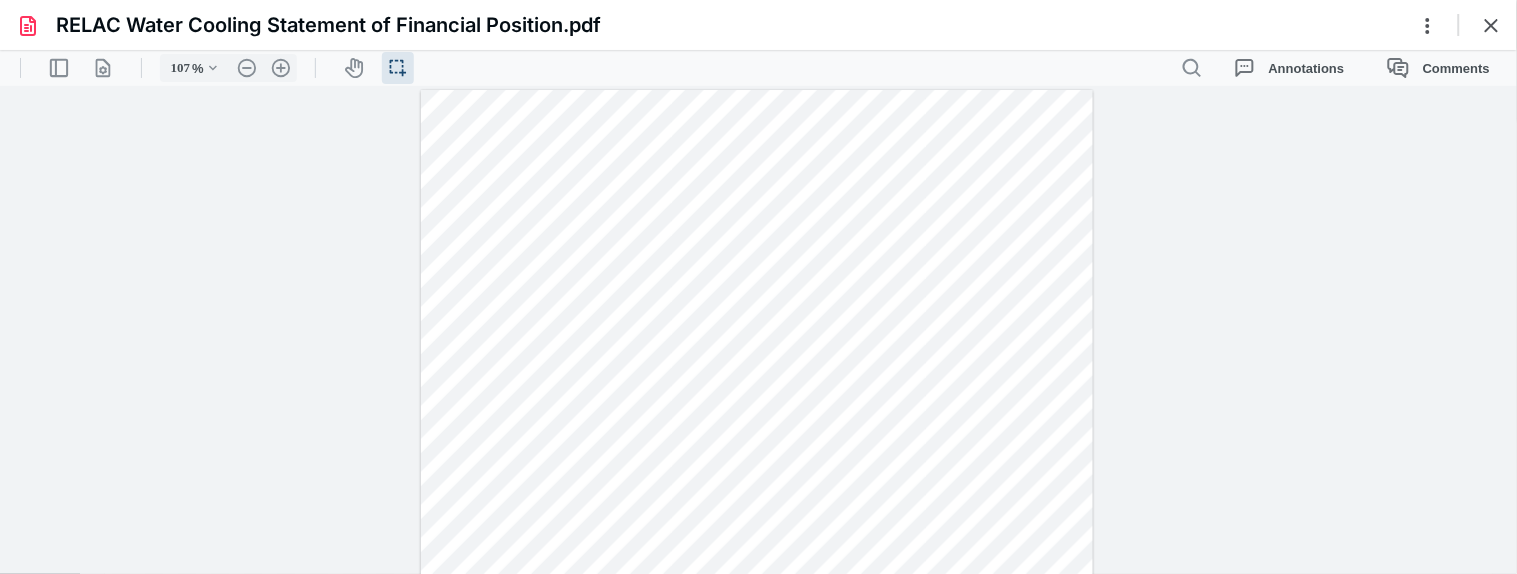 drag, startPoint x: 562, startPoint y: 290, endPoint x: 771, endPoint y: 286, distance: 209.03827 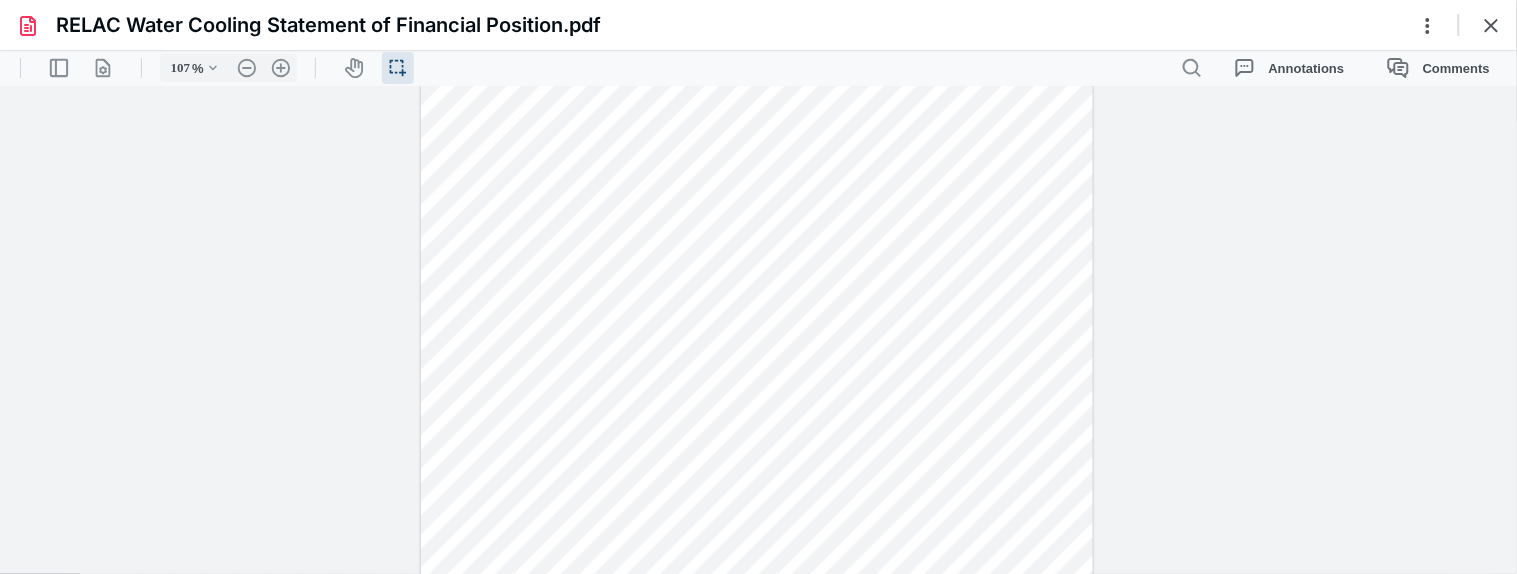 drag, startPoint x: 483, startPoint y: 300, endPoint x: 726, endPoint y: 307, distance: 243.1008 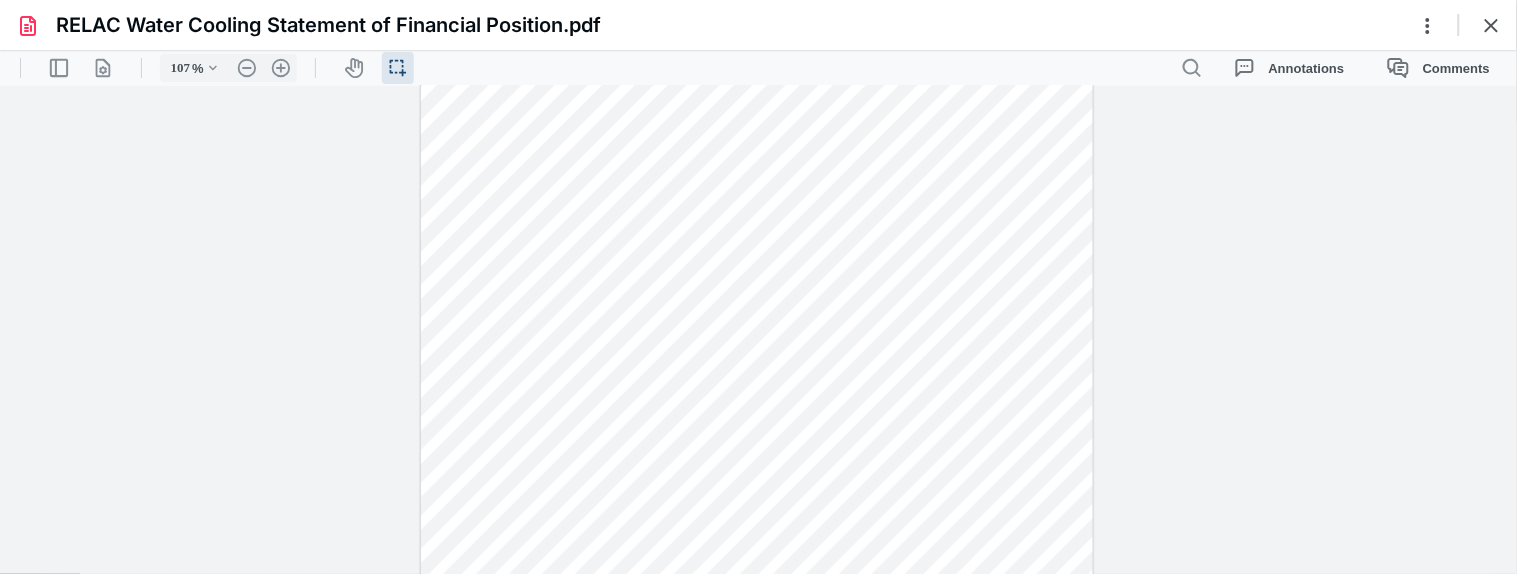 scroll, scrollTop: 277, scrollLeft: 0, axis: vertical 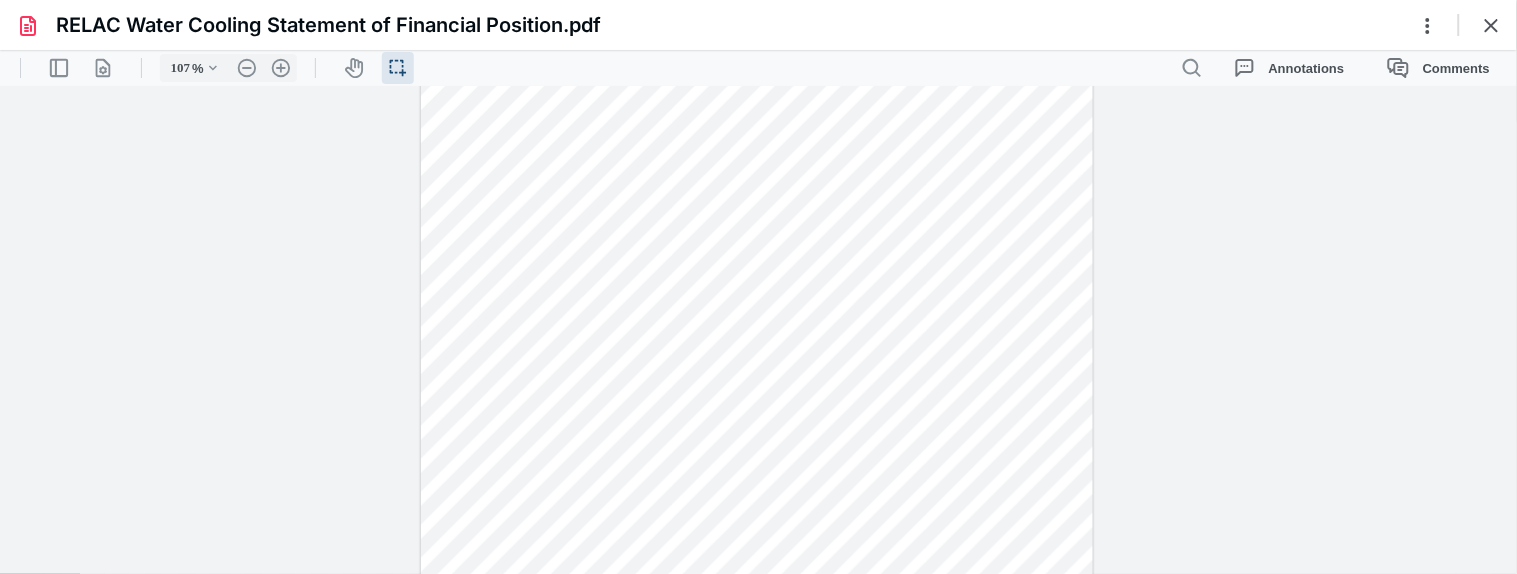 click at bounding box center [757, 247] 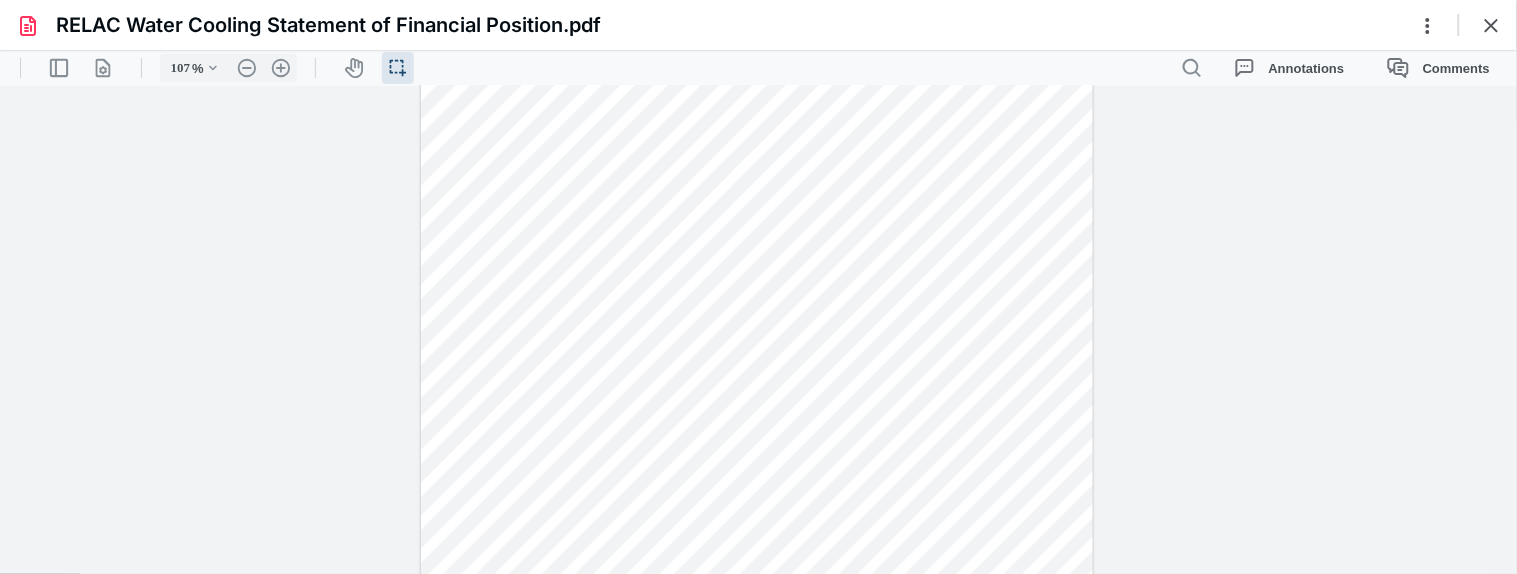 scroll, scrollTop: 277, scrollLeft: 0, axis: vertical 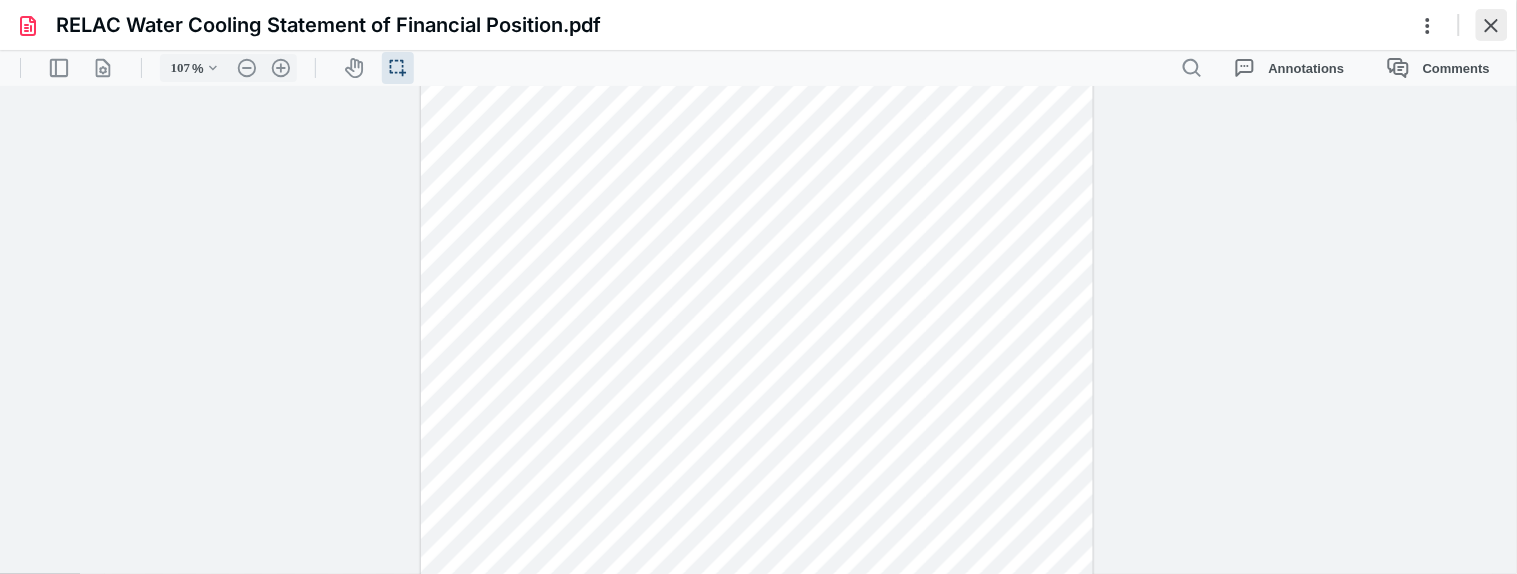 click at bounding box center (1492, 25) 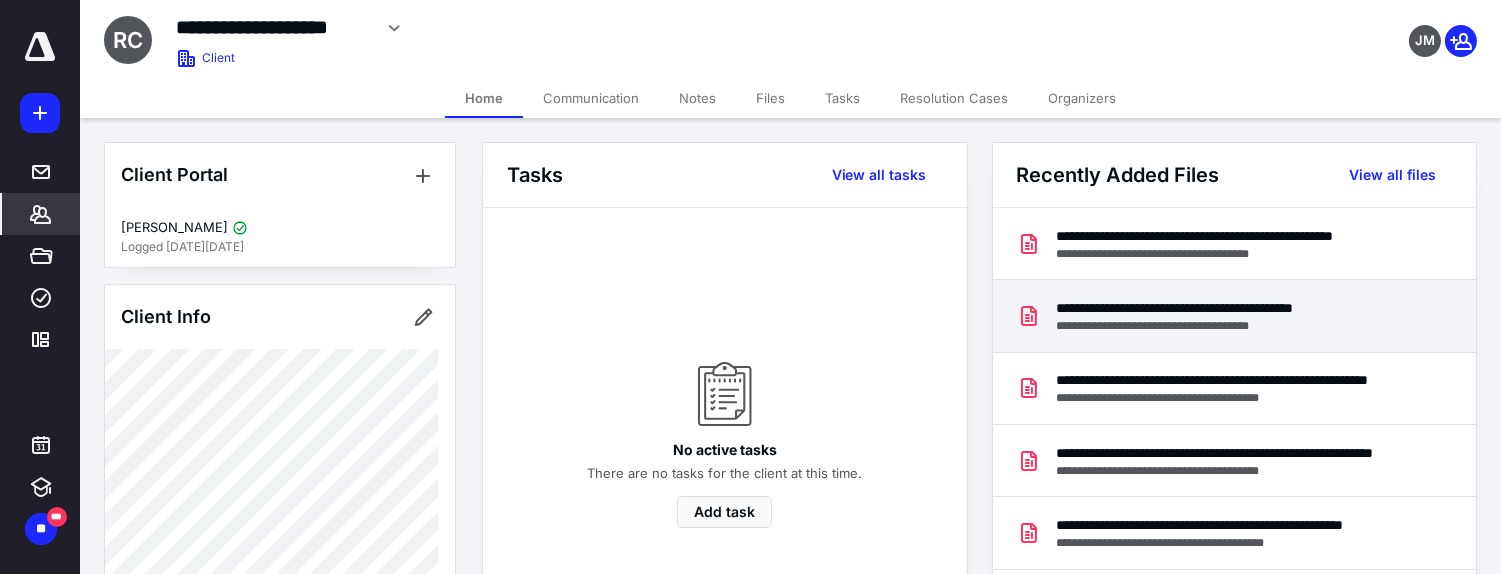 click on "**********" at bounding box center [1217, 326] 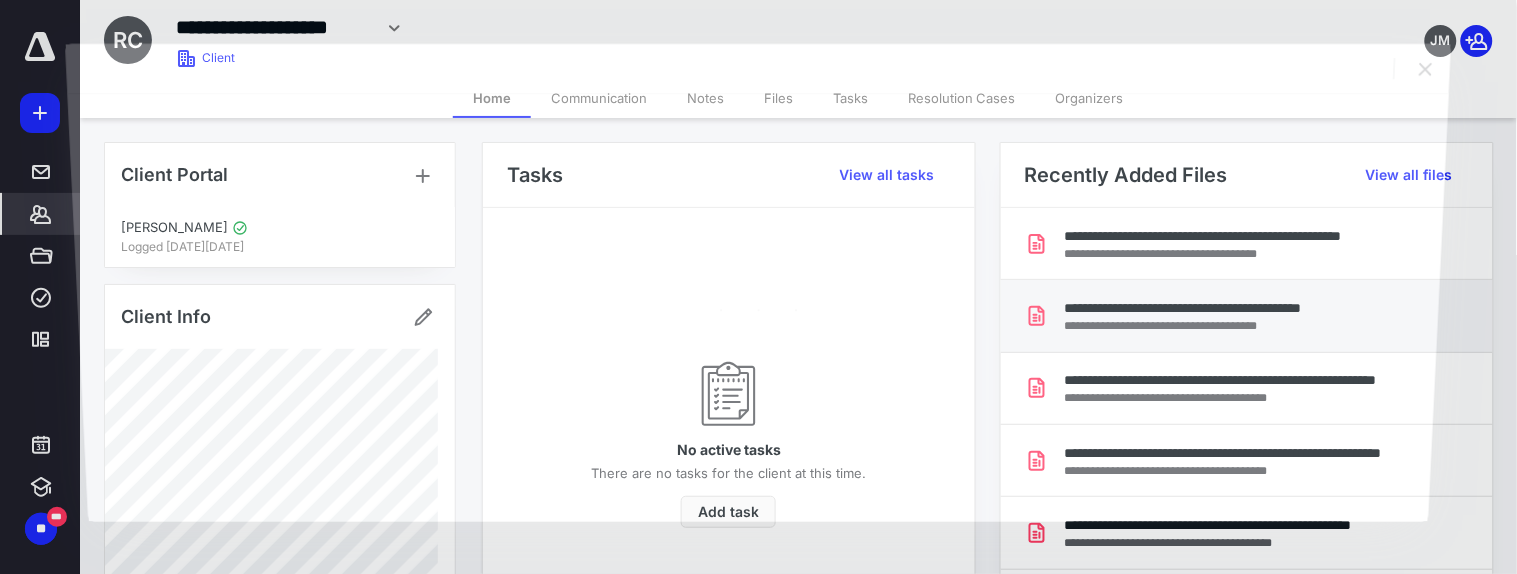 click at bounding box center (758, 307) 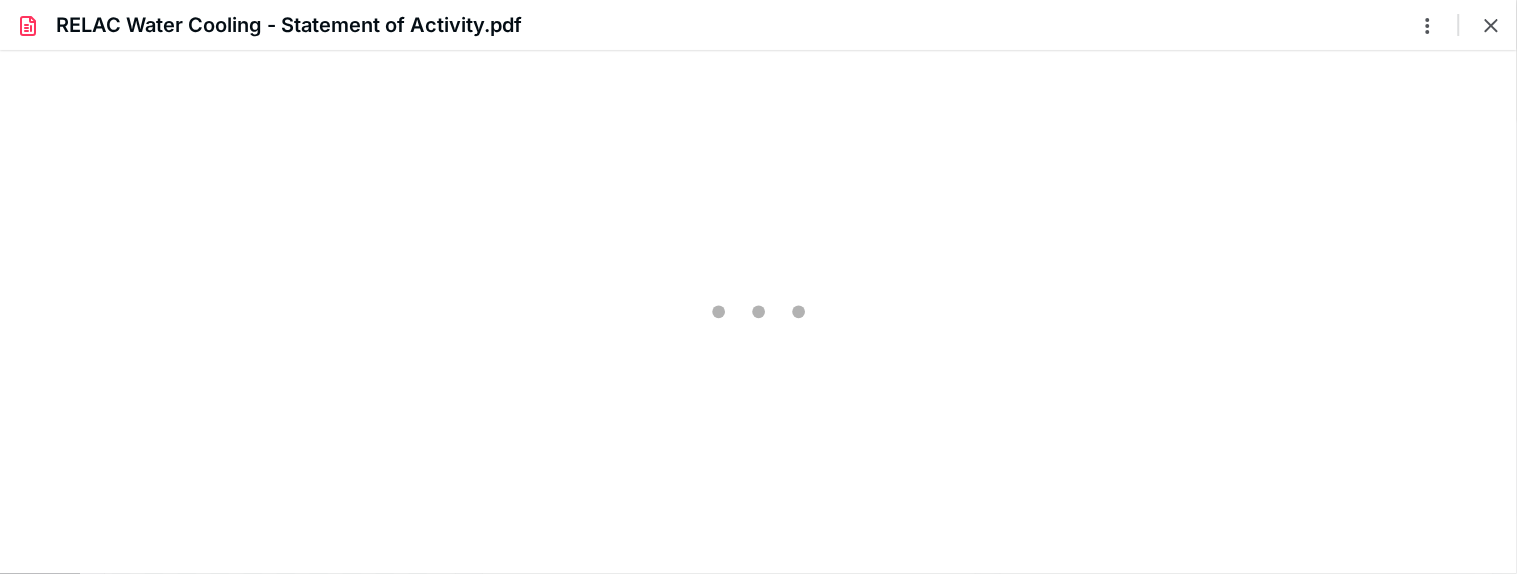 scroll, scrollTop: 0, scrollLeft: 0, axis: both 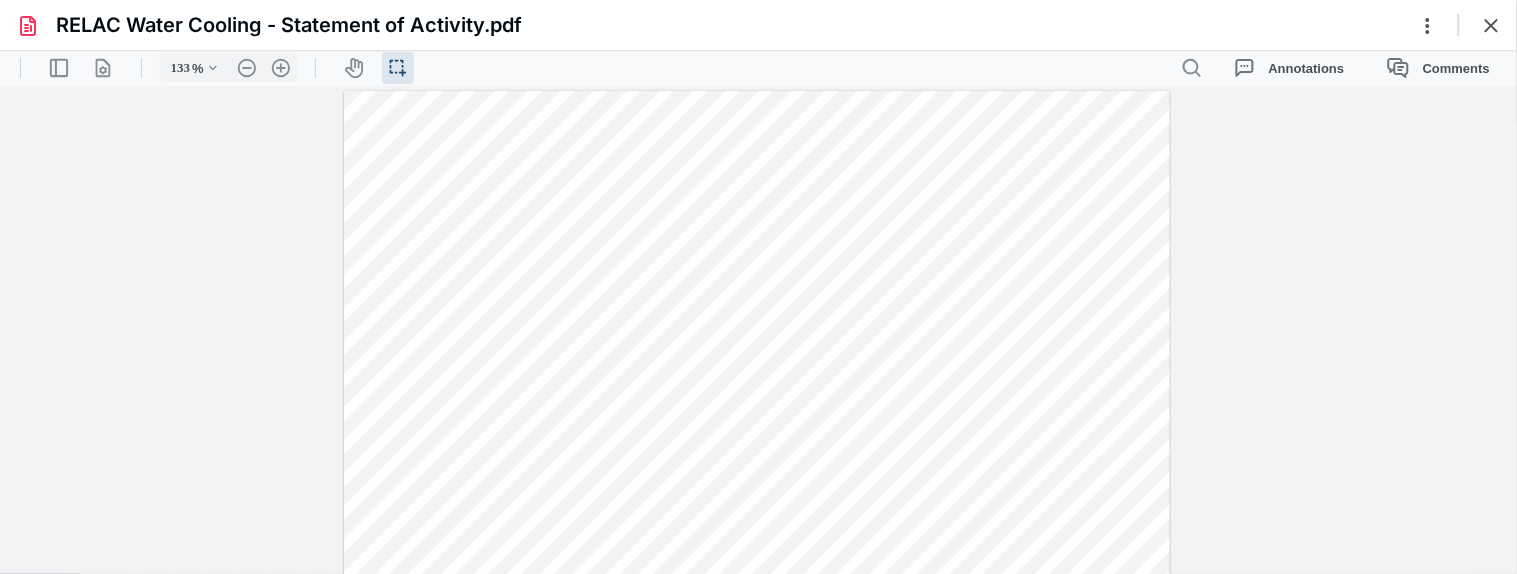 type on "158" 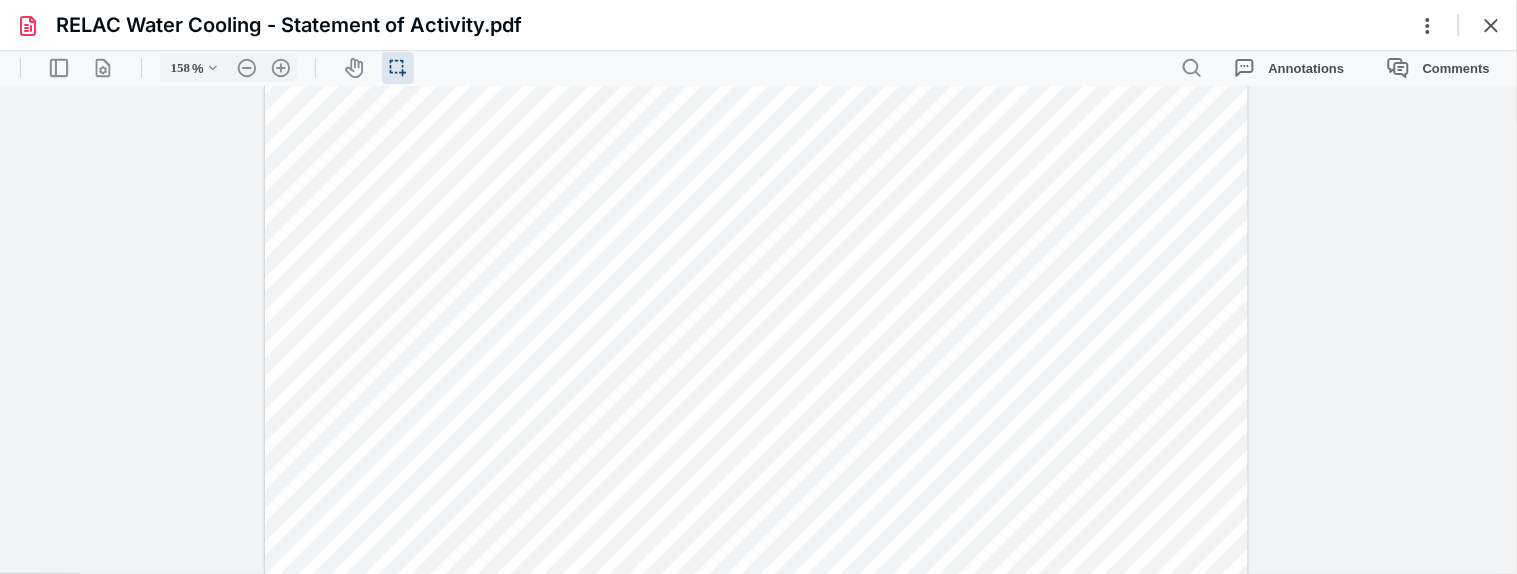 scroll, scrollTop: 85, scrollLeft: 0, axis: vertical 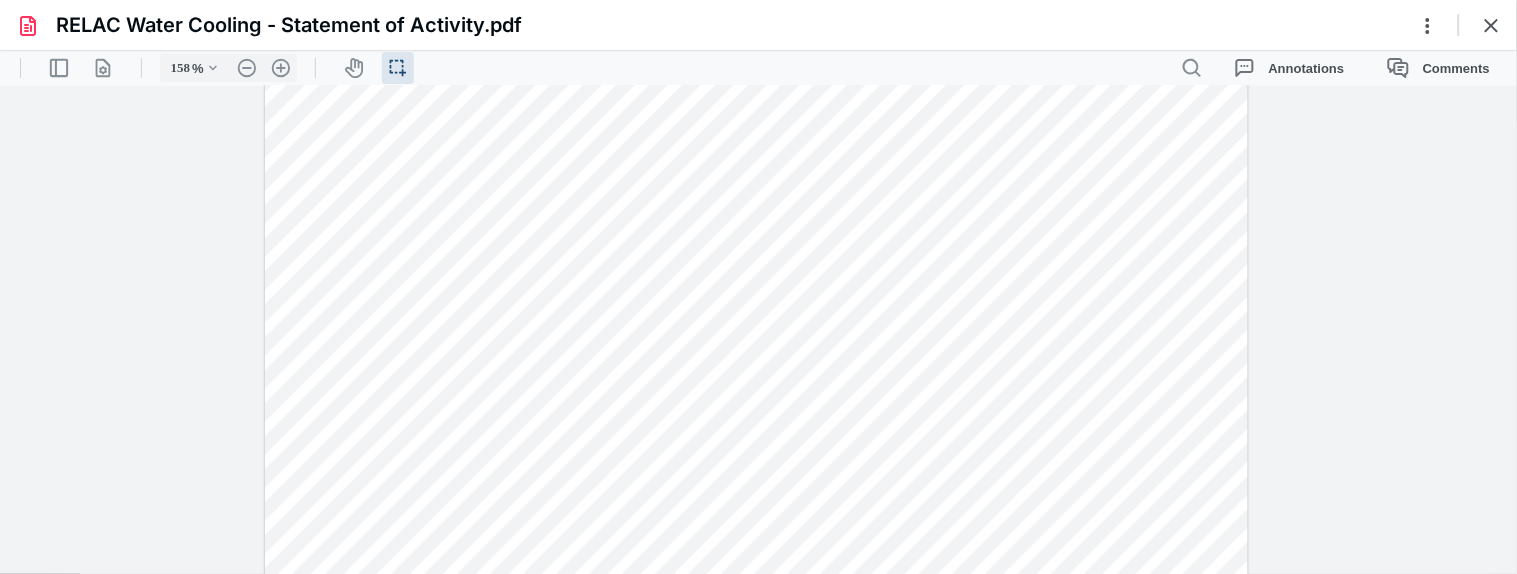 drag, startPoint x: 870, startPoint y: 229, endPoint x: 917, endPoint y: 240, distance: 48.270073 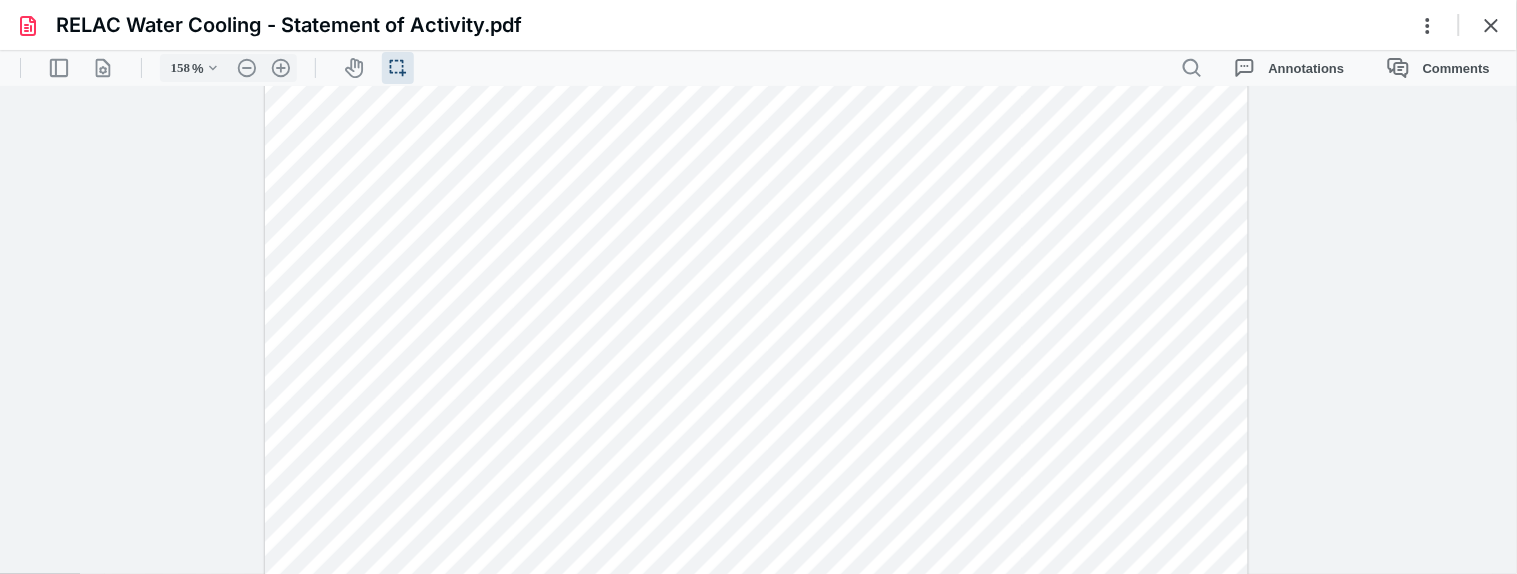 click at bounding box center [756, 530] 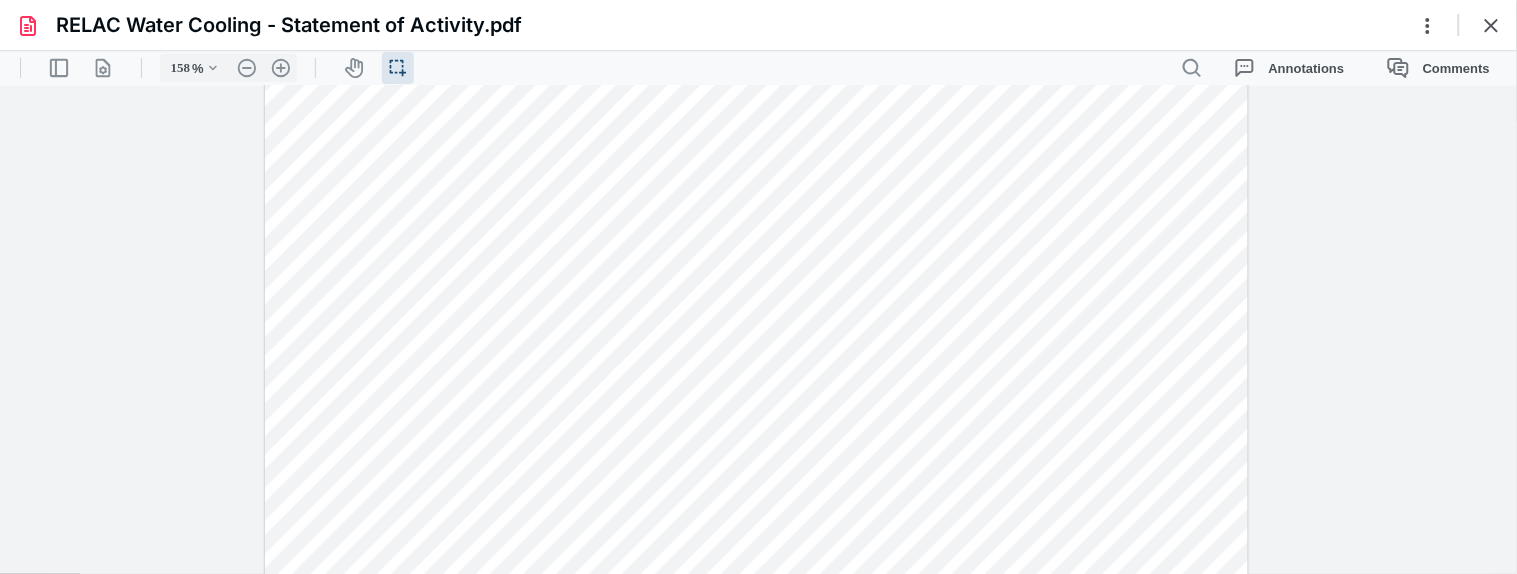 scroll, scrollTop: 196, scrollLeft: 0, axis: vertical 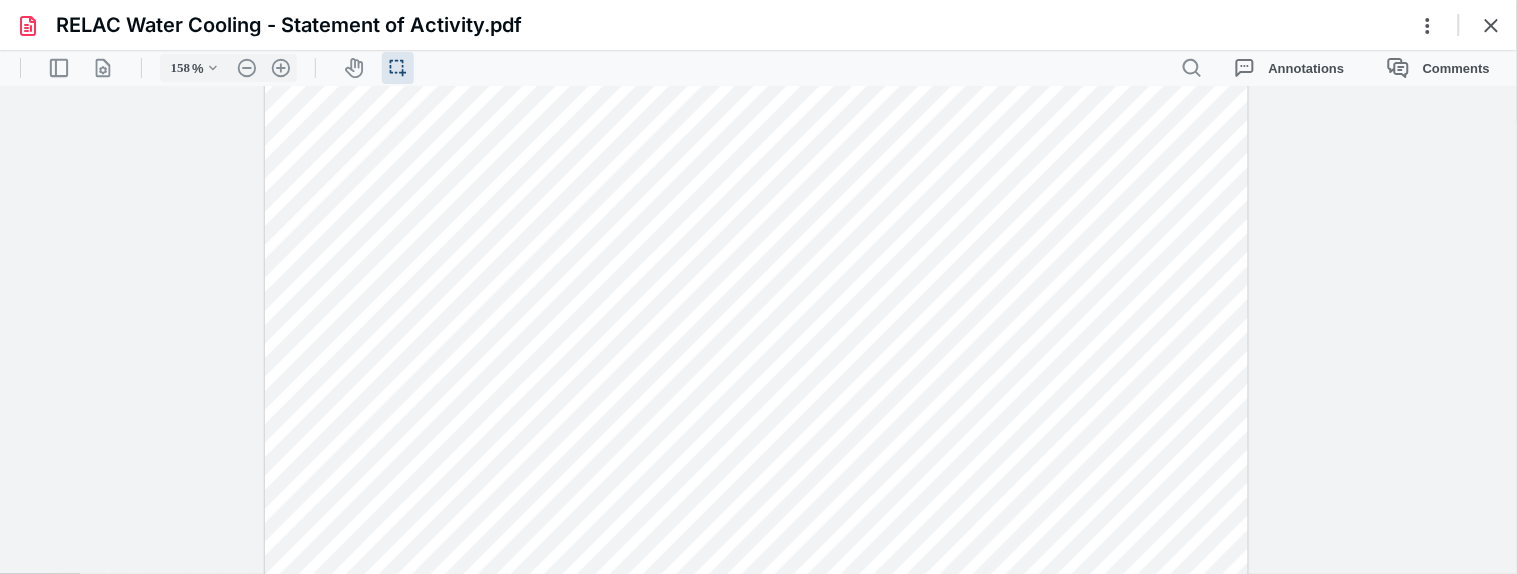 drag, startPoint x: 353, startPoint y: 125, endPoint x: 483, endPoint y: 135, distance: 130.38405 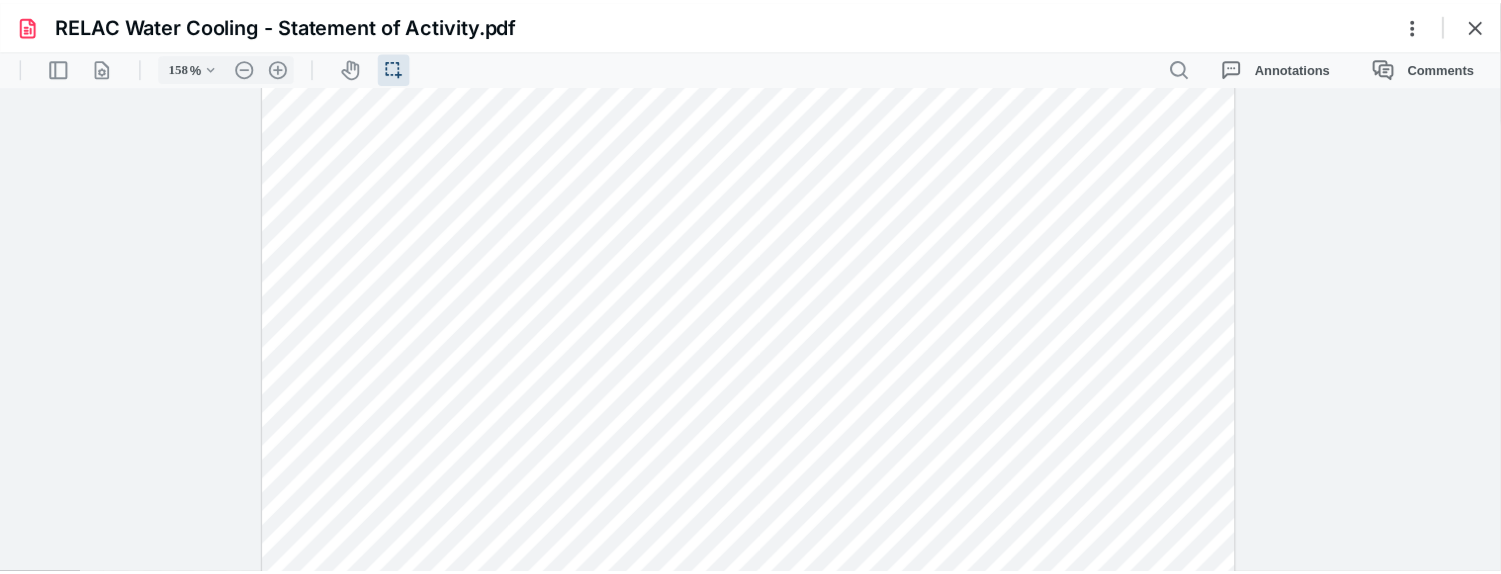 scroll, scrollTop: 794, scrollLeft: 0, axis: vertical 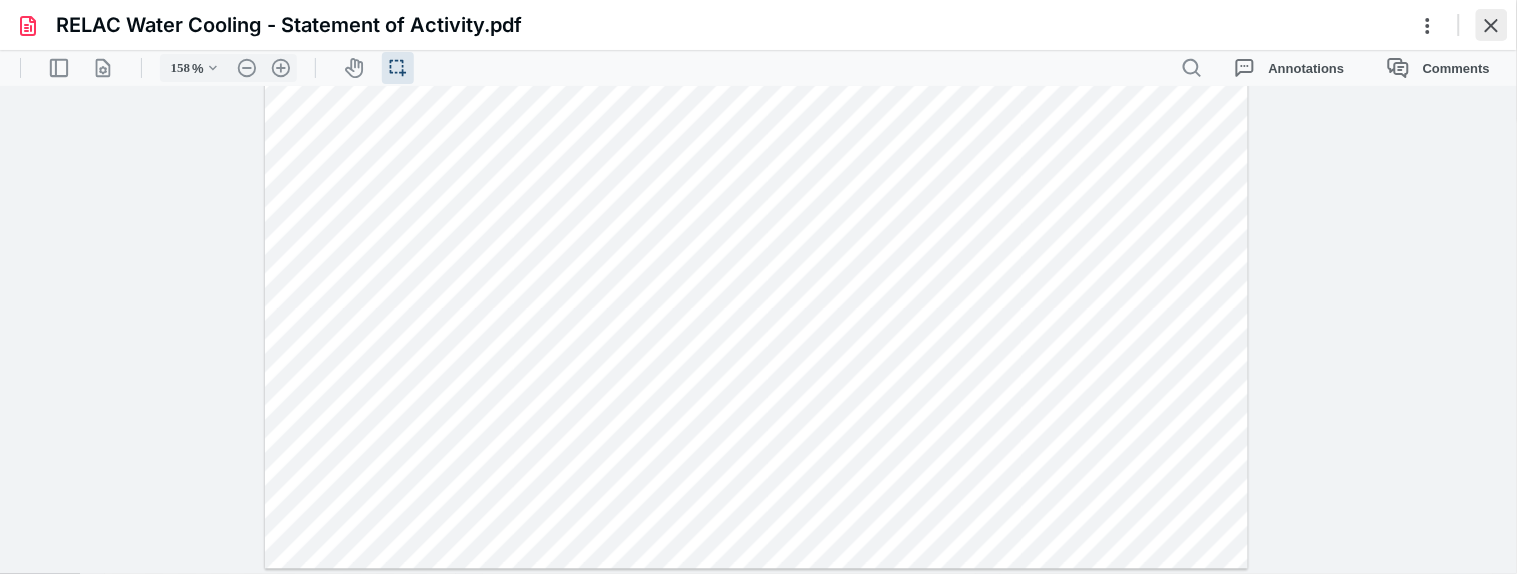 click at bounding box center (1492, 25) 